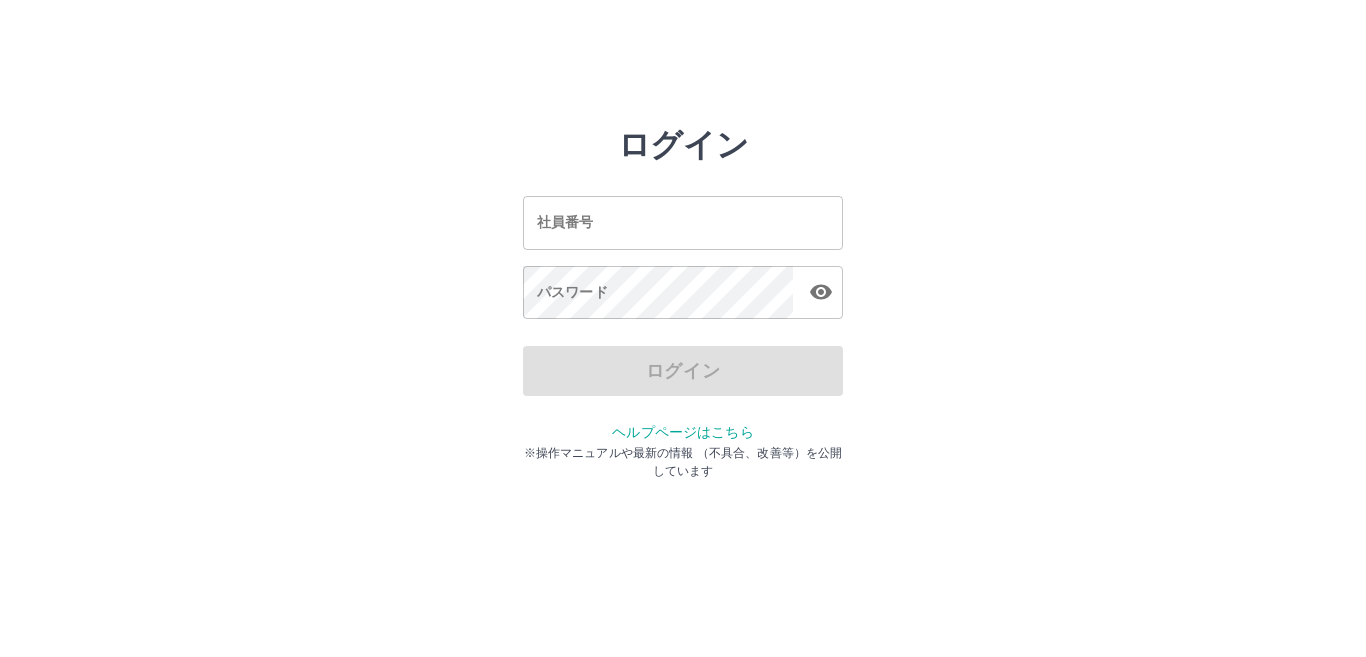 scroll, scrollTop: 0, scrollLeft: 0, axis: both 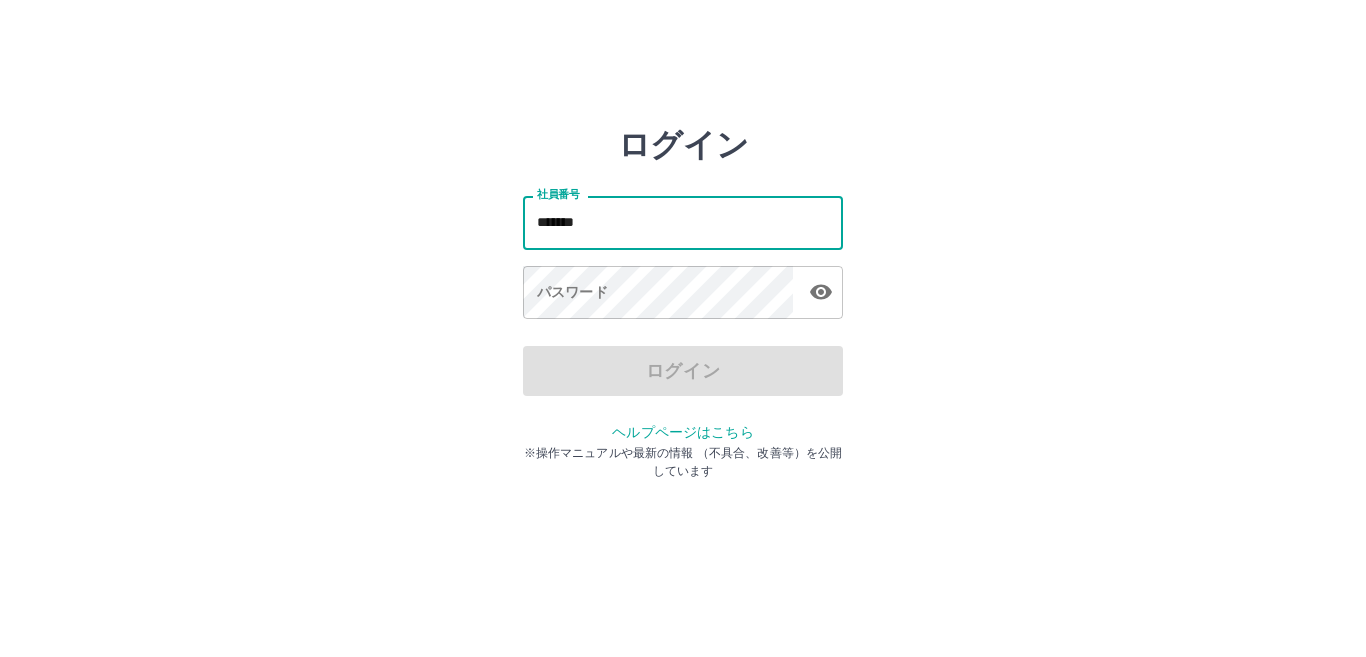 type on "*******" 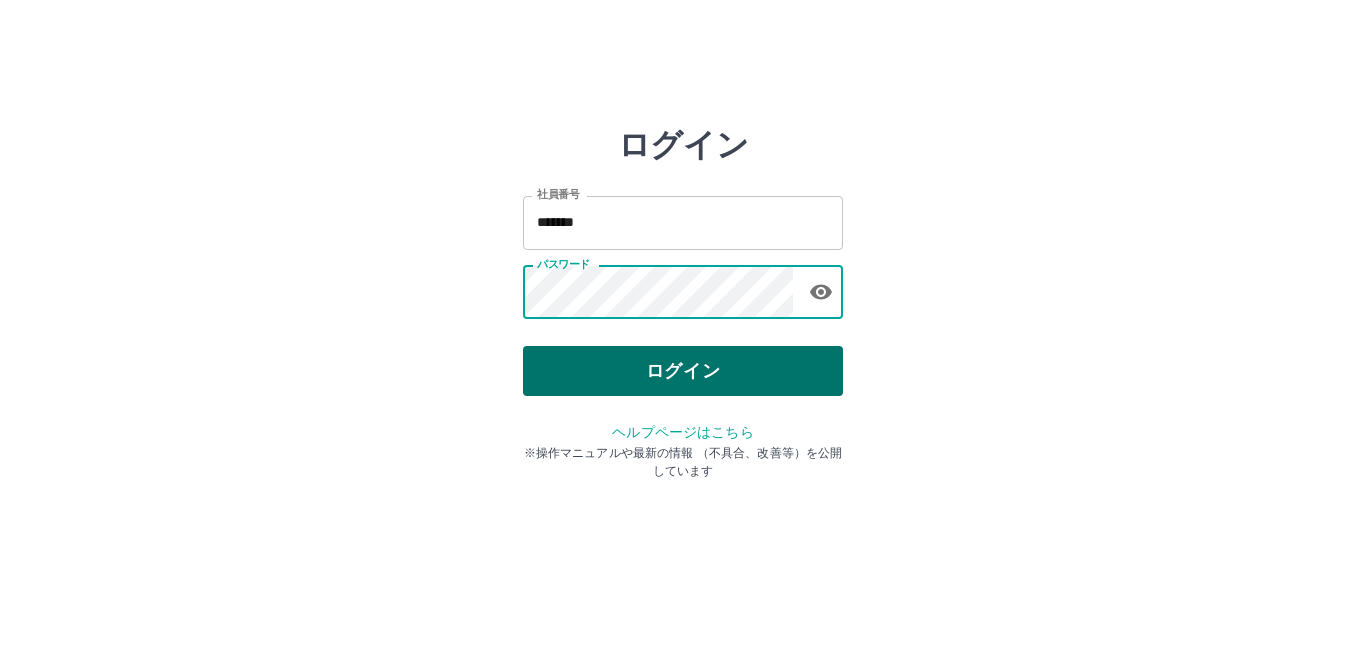click on "ログイン" at bounding box center [683, 371] 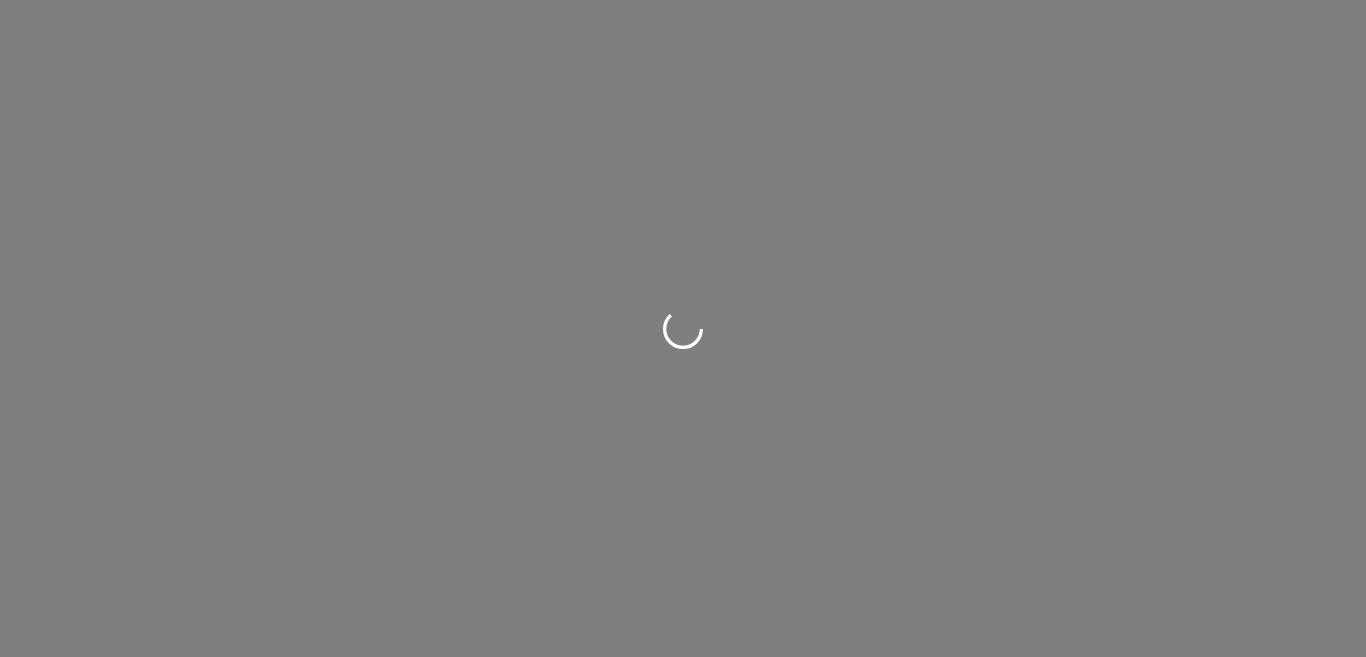 scroll, scrollTop: 0, scrollLeft: 0, axis: both 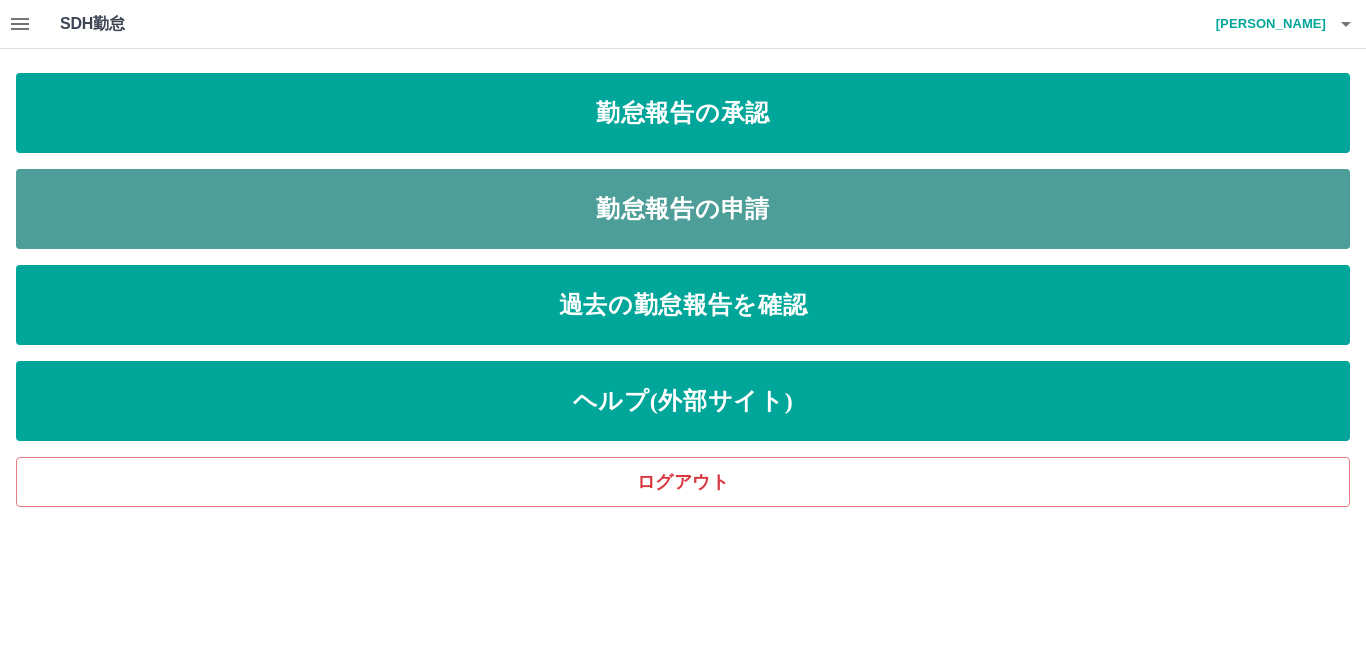 click on "勤怠報告の申請" at bounding box center (683, 209) 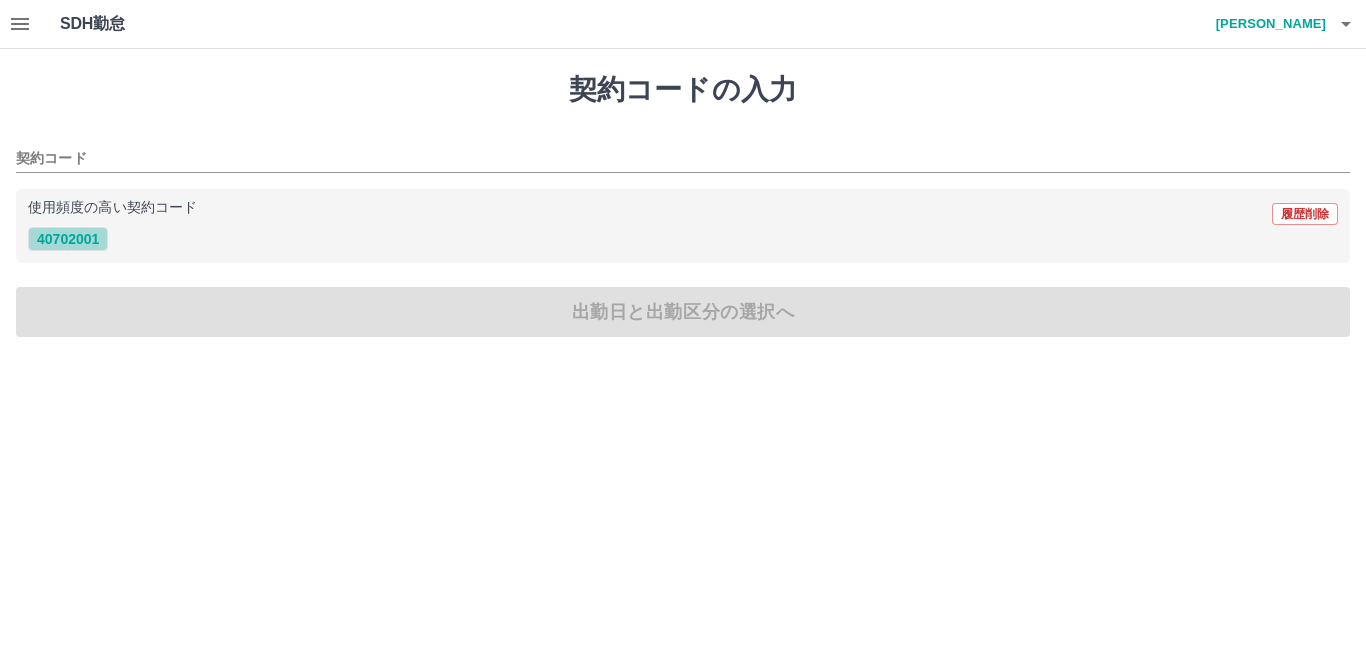 click on "40702001" at bounding box center (68, 239) 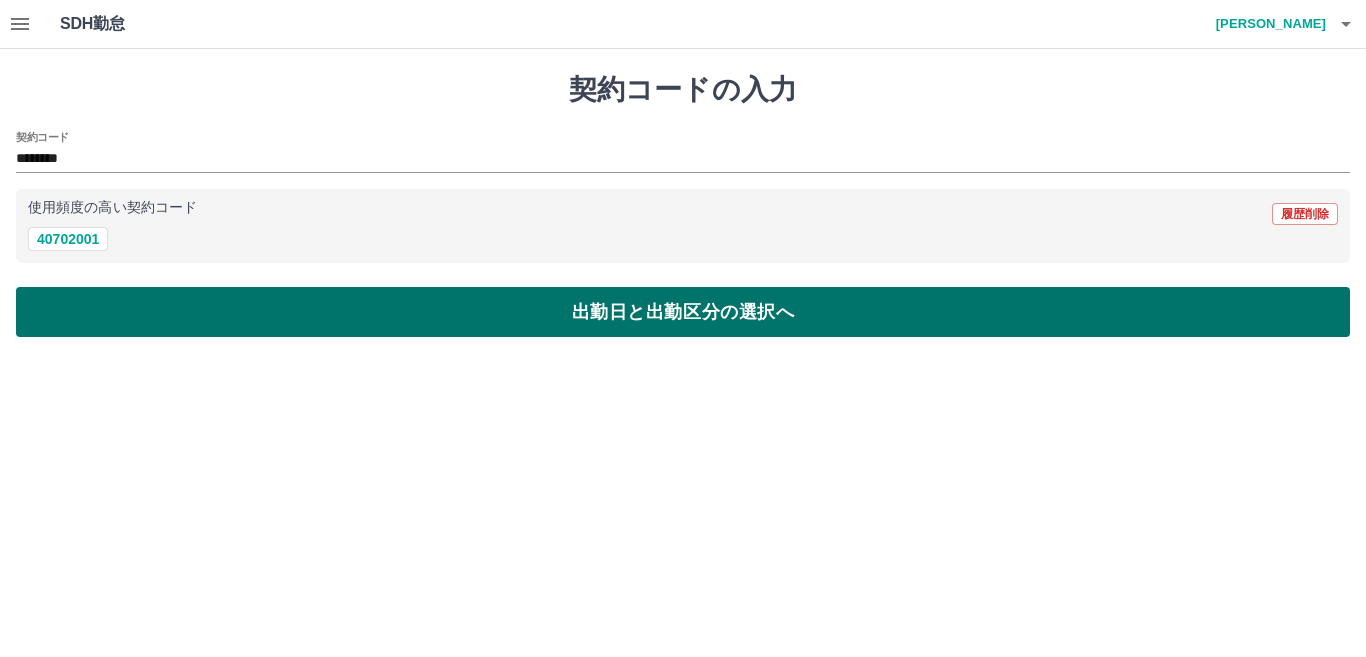 click on "出勤日と出勤区分の選択へ" at bounding box center (683, 312) 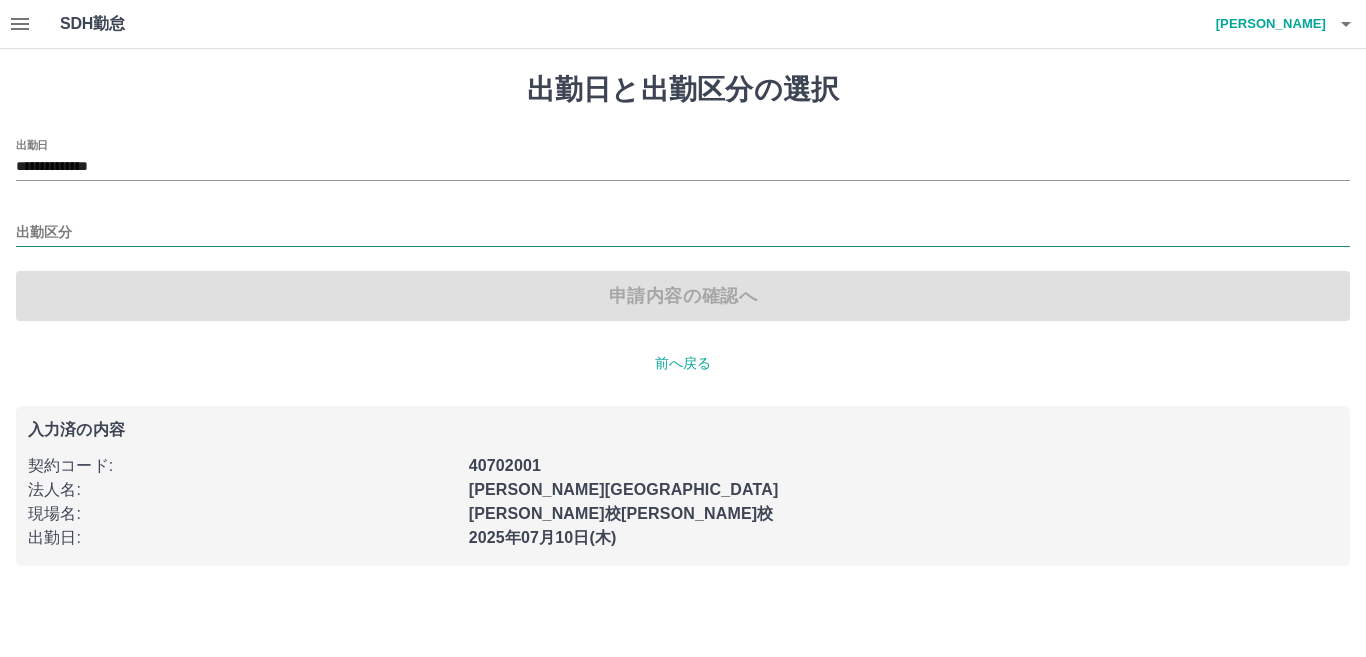 click on "出勤区分" at bounding box center [683, 233] 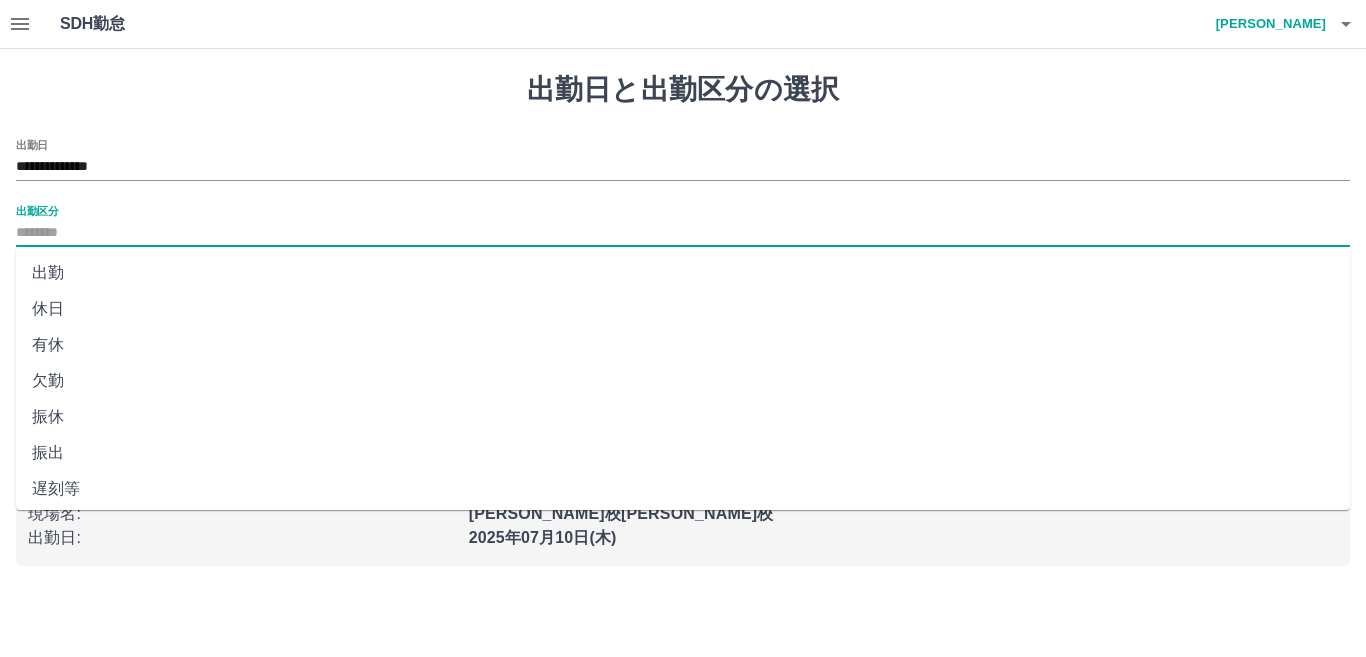 click on "出勤" at bounding box center (683, 273) 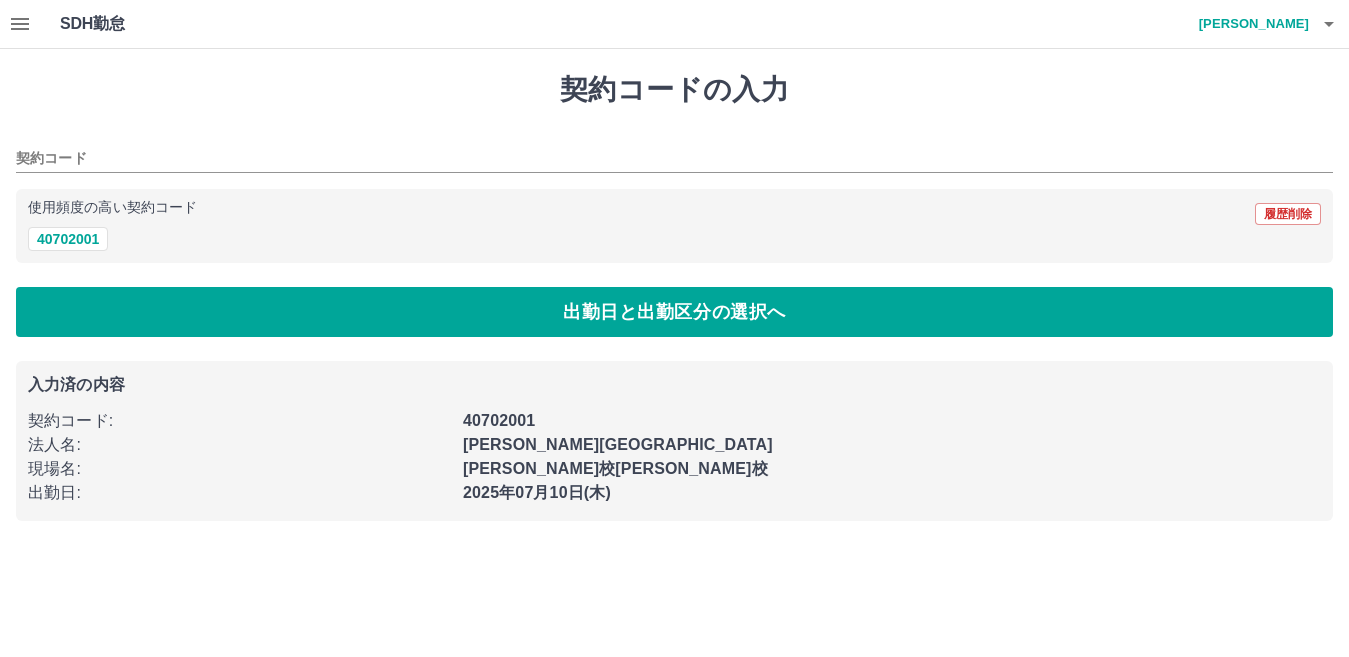 type on "********" 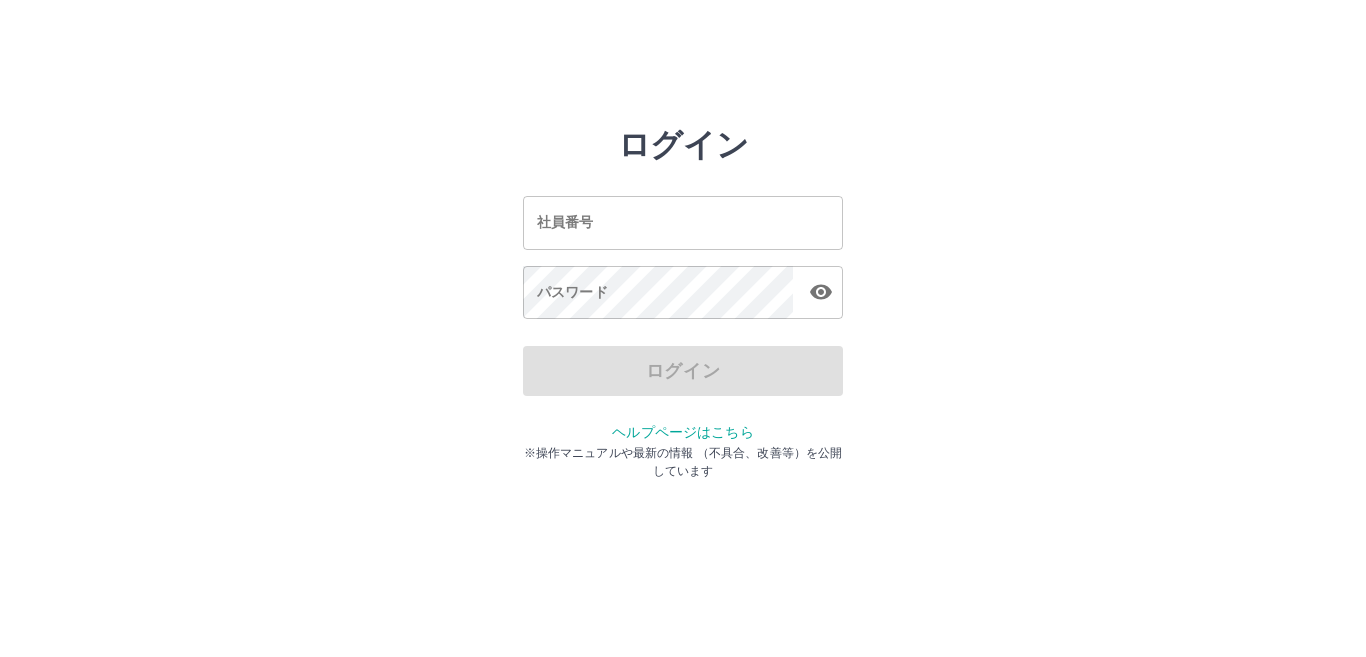 scroll, scrollTop: 0, scrollLeft: 0, axis: both 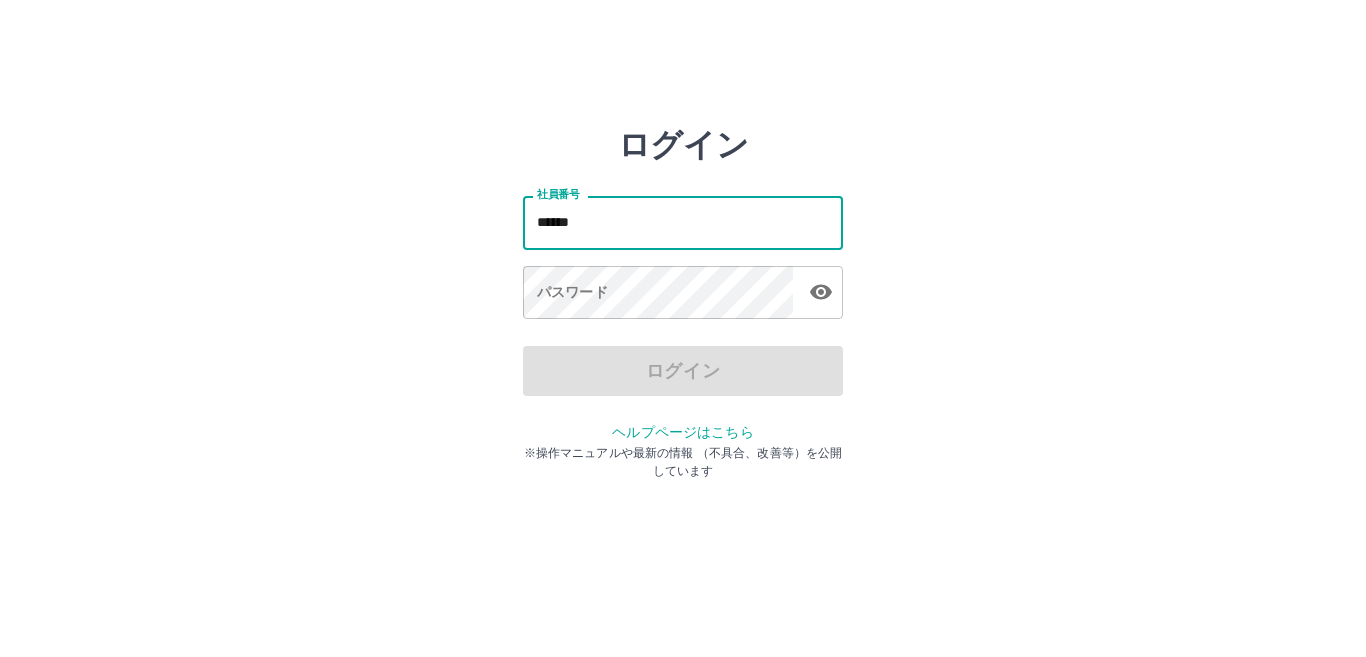 type on "*******" 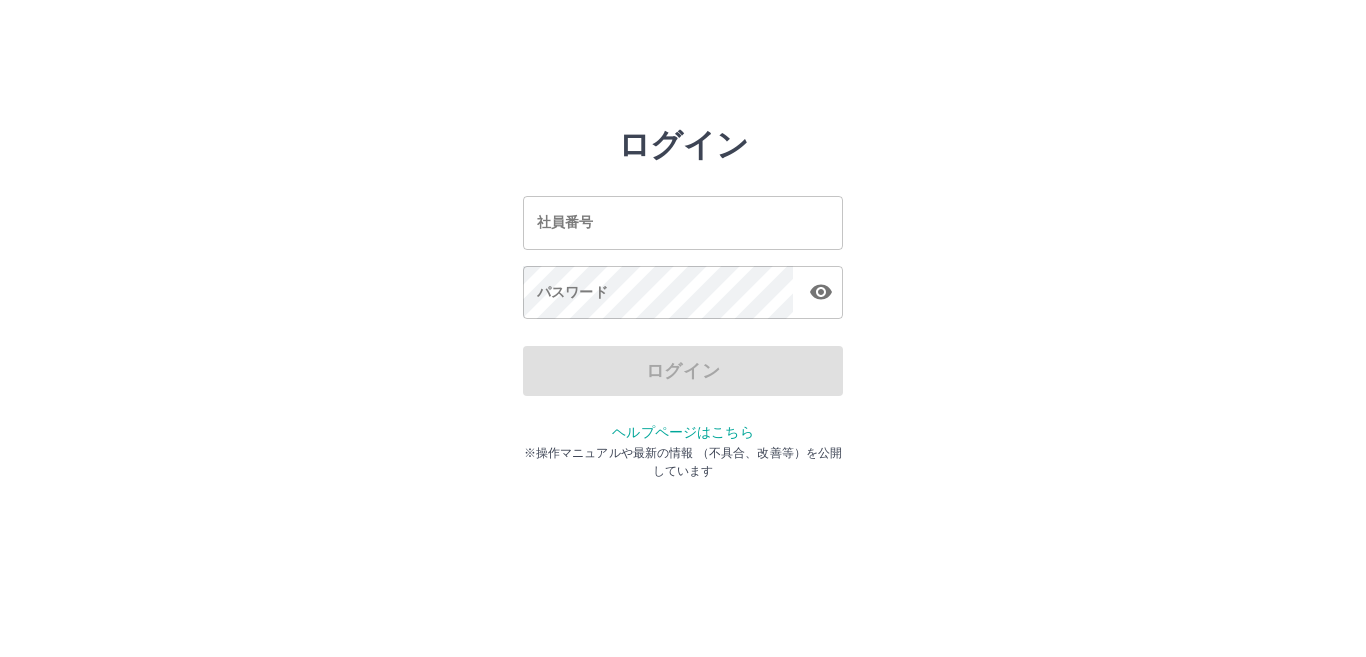 scroll, scrollTop: 0, scrollLeft: 0, axis: both 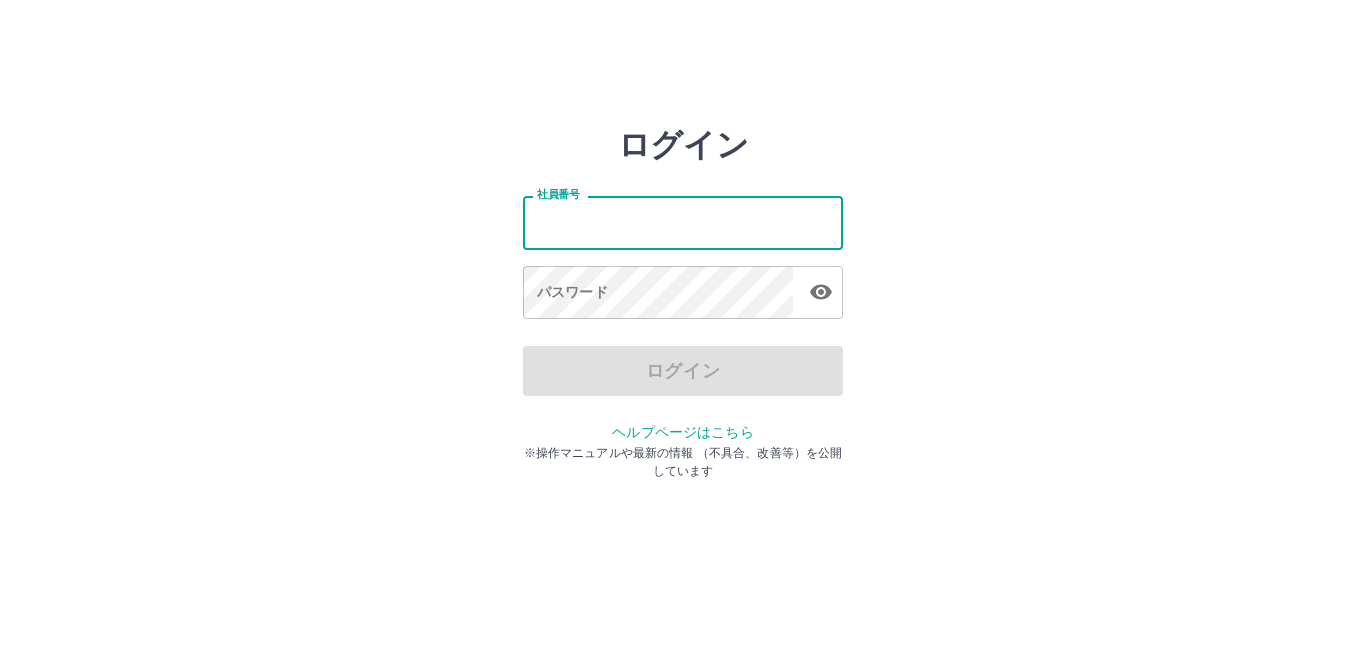 click on "社員番号" at bounding box center [683, 222] 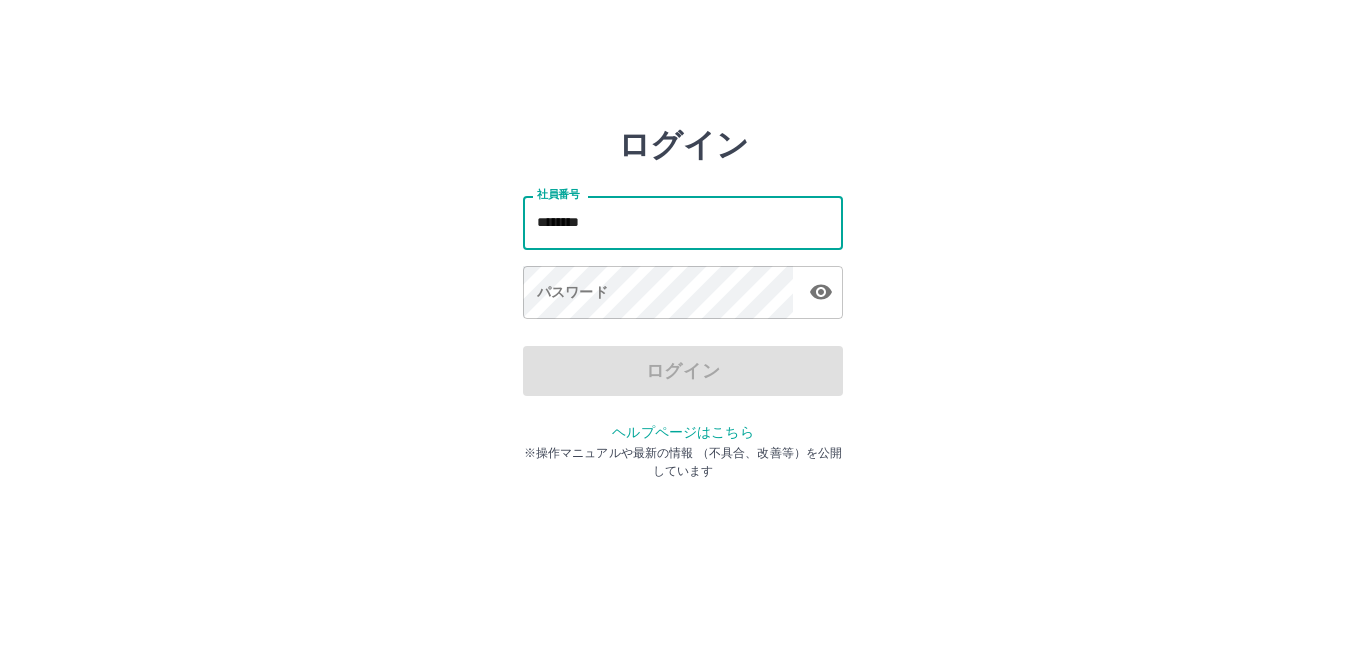type on "********" 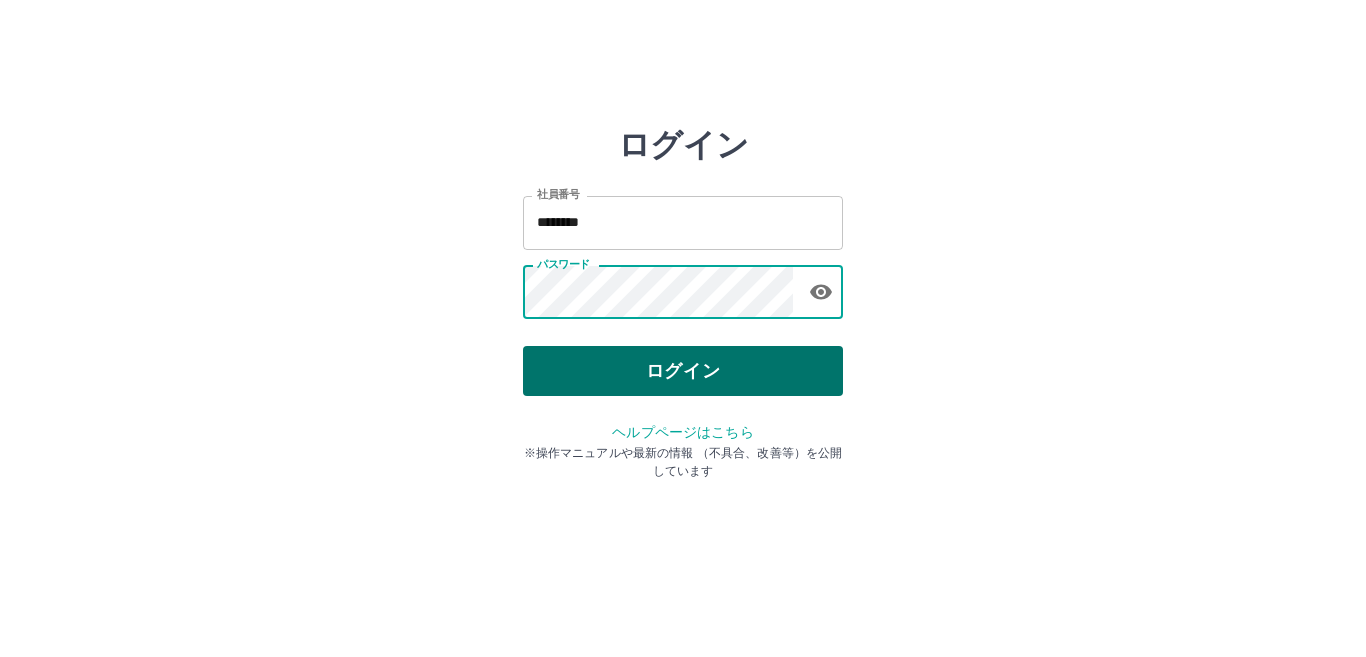 click on "ログイン" at bounding box center [683, 371] 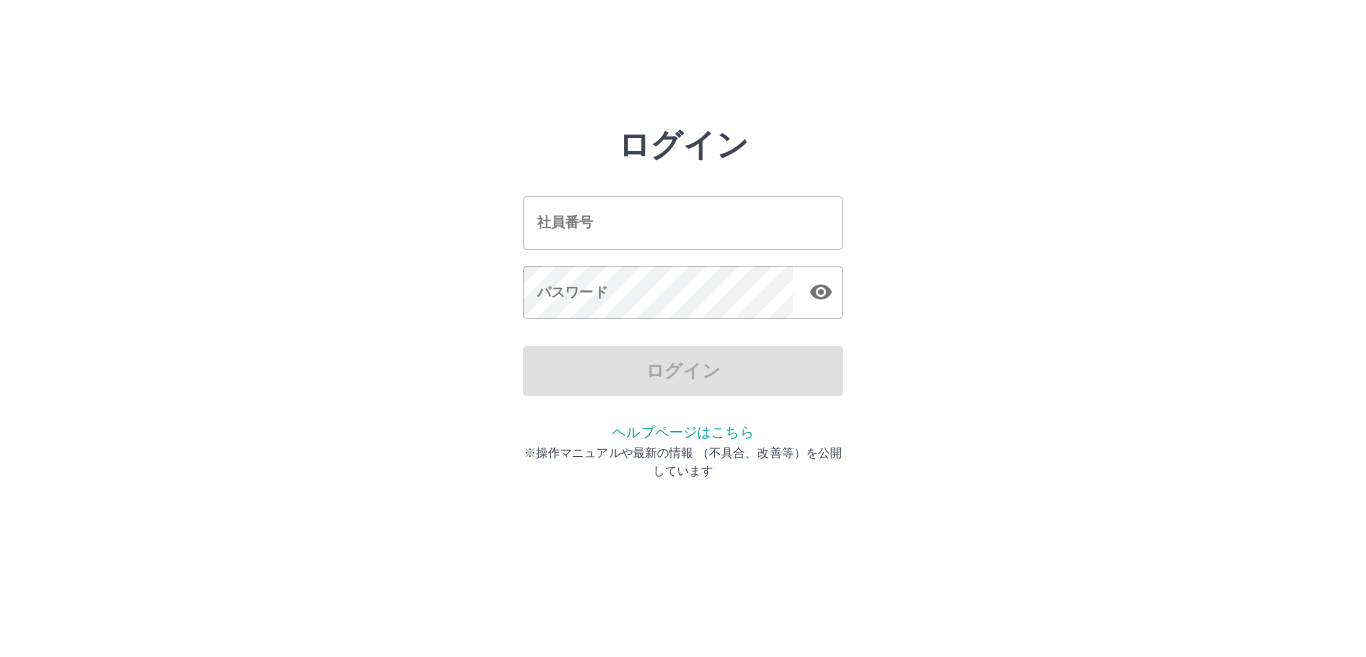 scroll, scrollTop: 0, scrollLeft: 0, axis: both 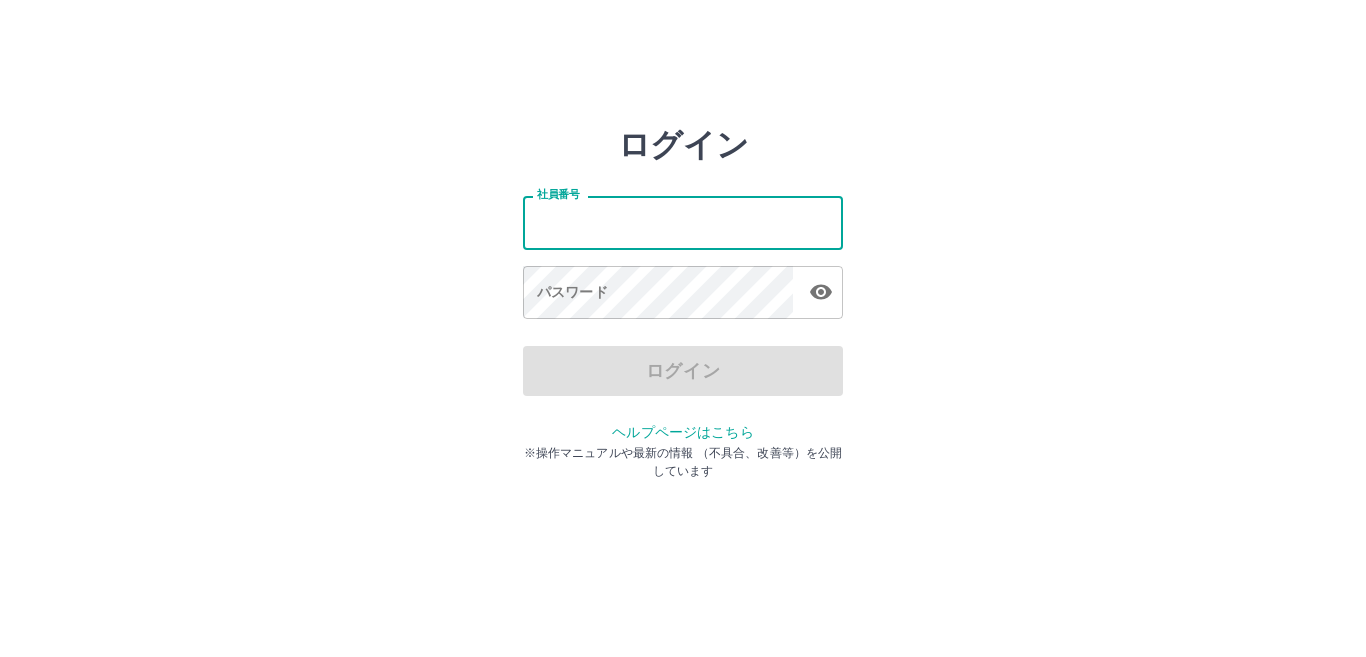 click on "社員番号" at bounding box center [683, 222] 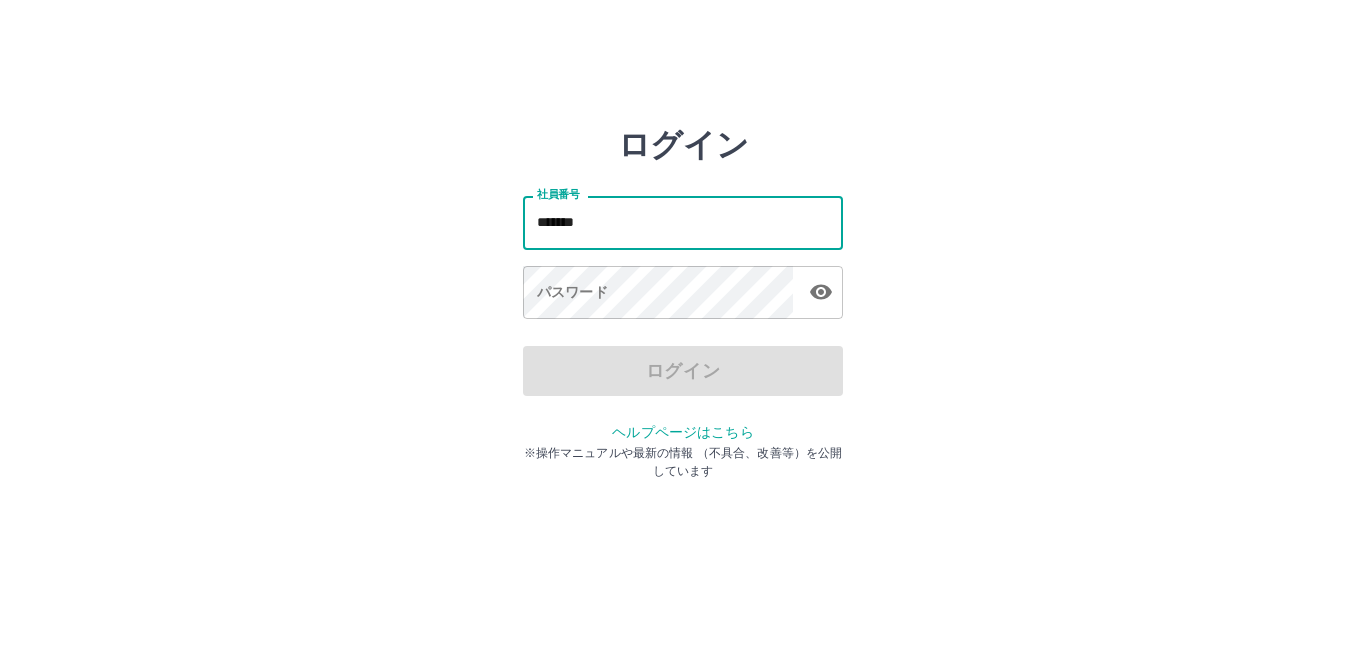 type on "*******" 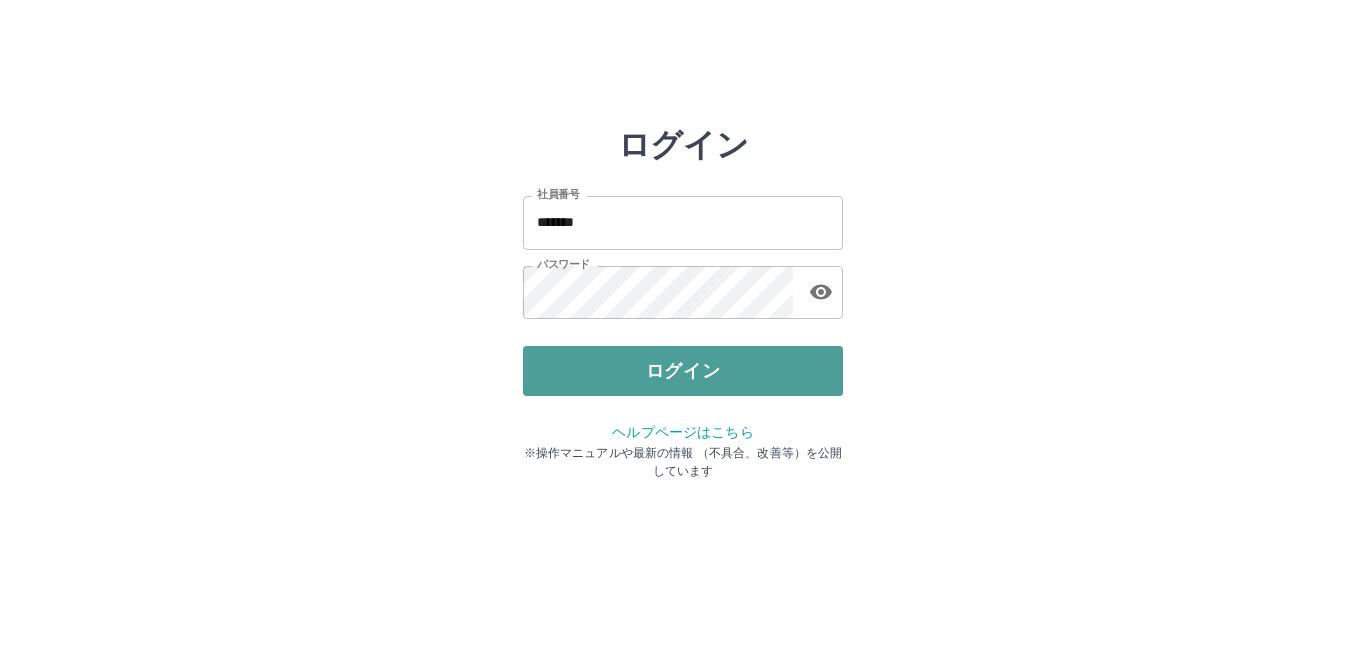 click on "ログイン" at bounding box center (683, 371) 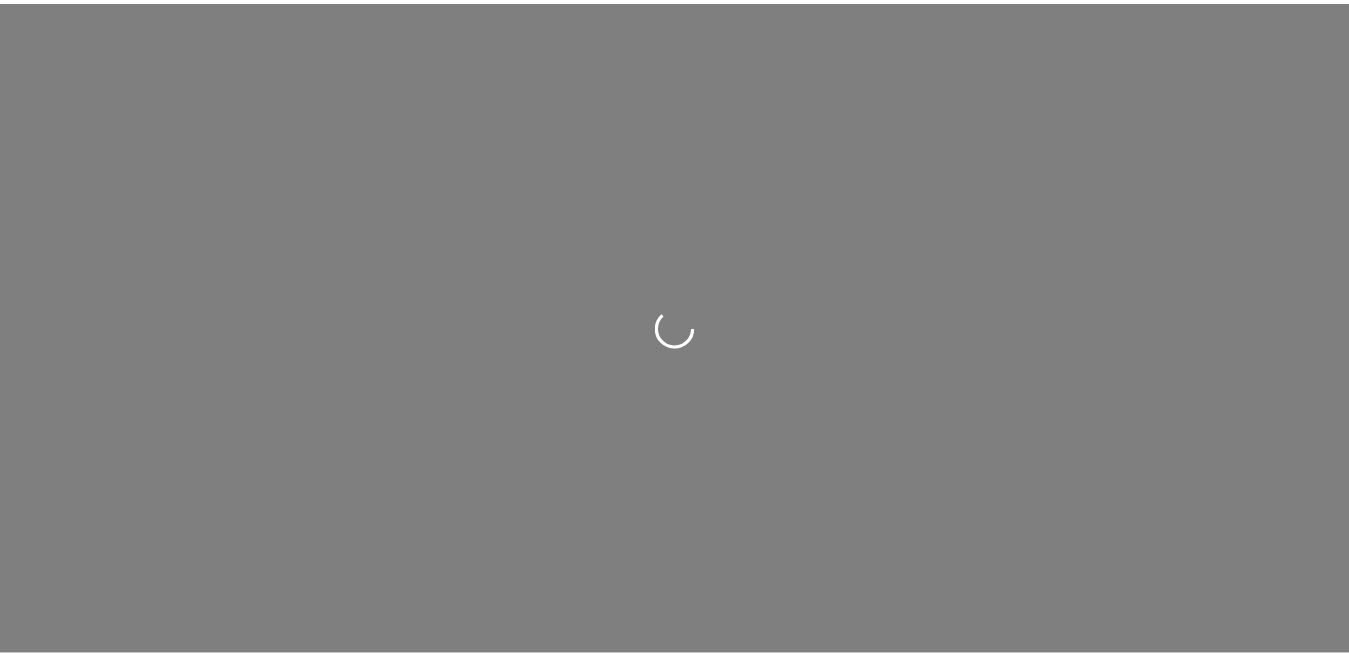 scroll, scrollTop: 0, scrollLeft: 0, axis: both 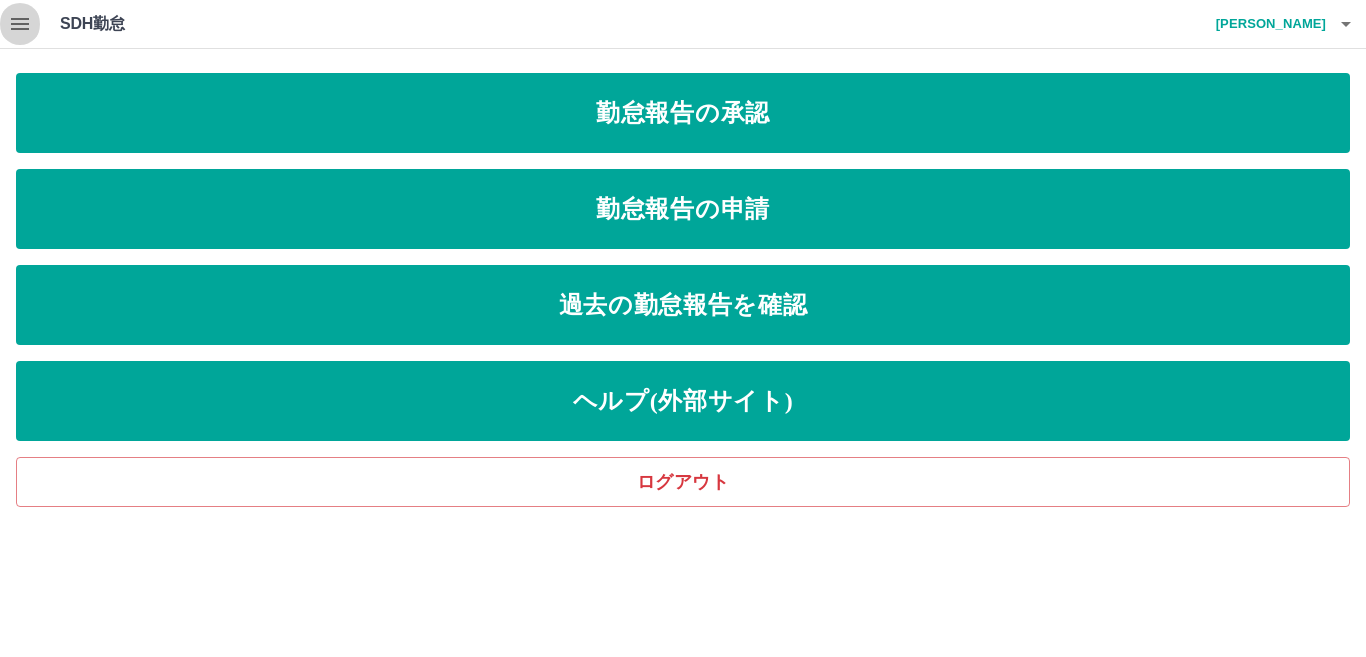click 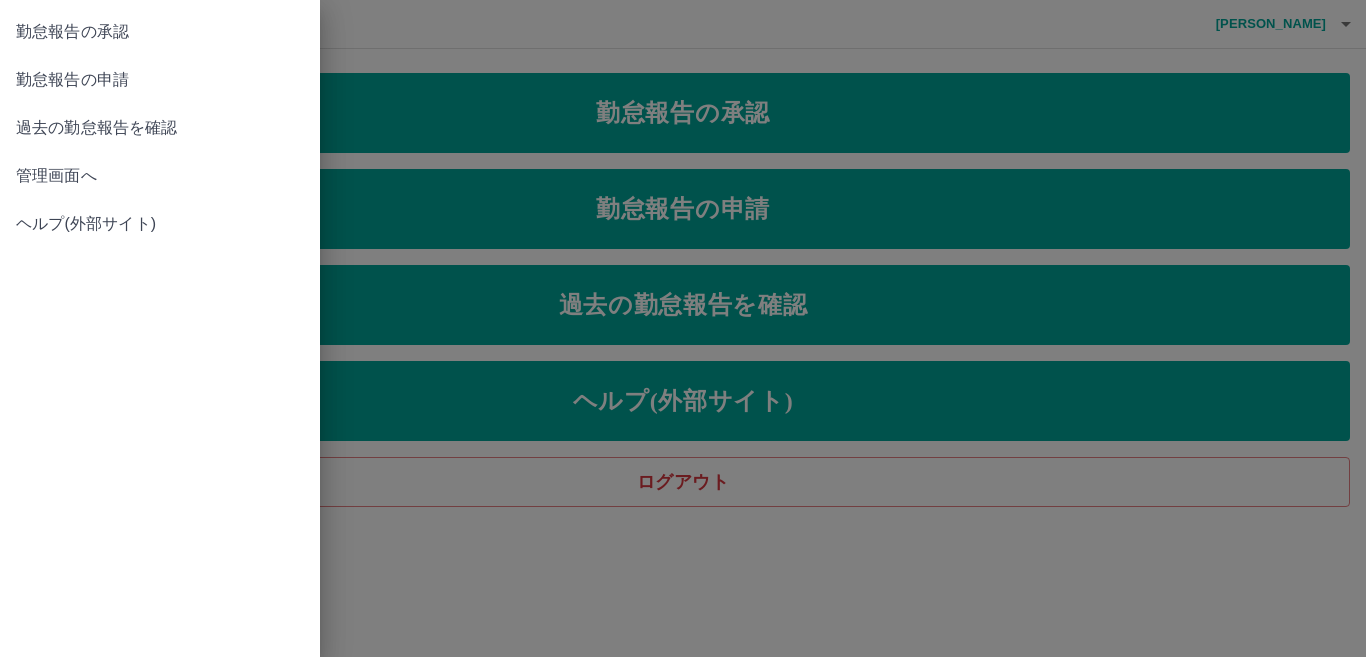 click on "管理画面へ" at bounding box center (160, 176) 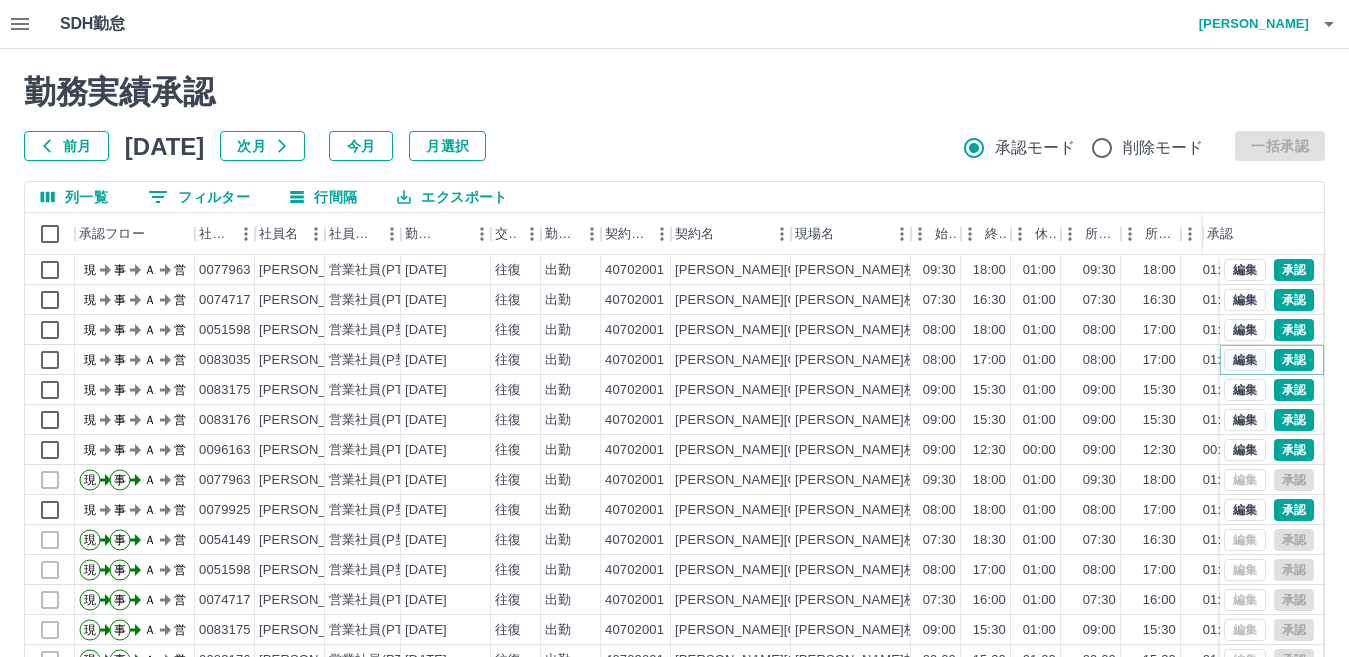 click on "編集" at bounding box center (1245, 360) 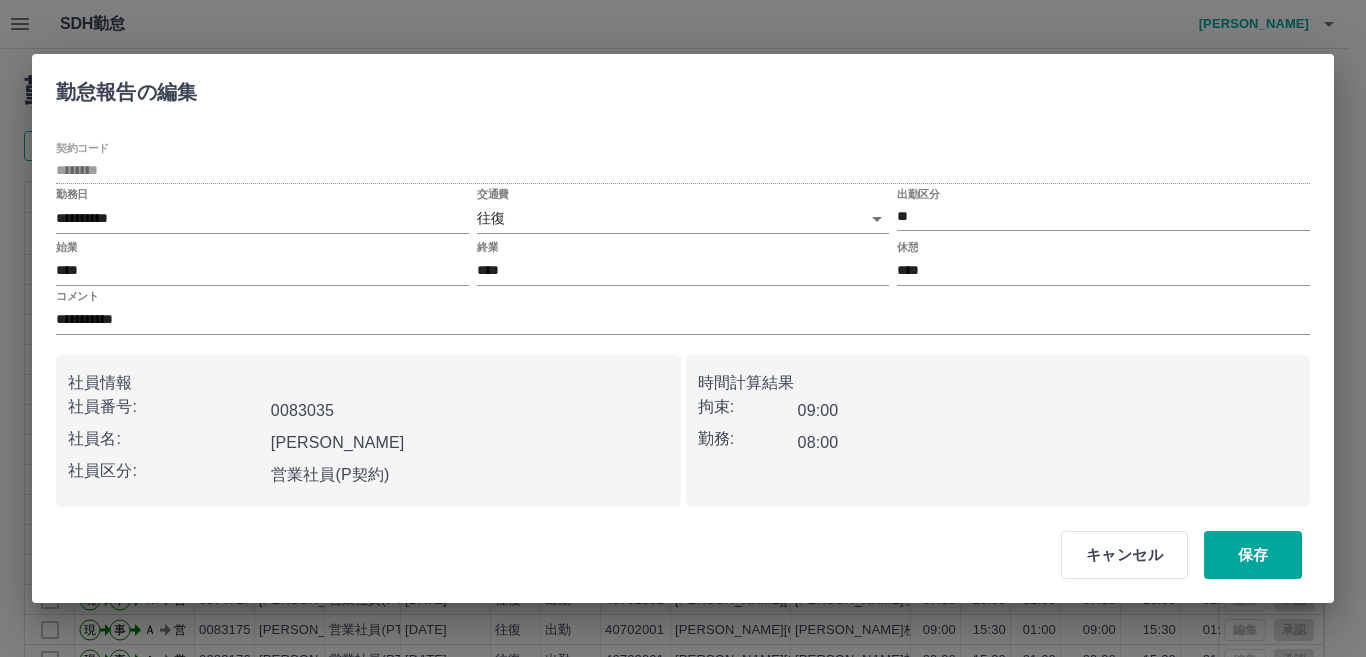 click on "SDH勤怠 朝倉　智穂 勤務実績承認 前月 2025年07月 次月 今月 月選択 承認モード 削除モード 一括承認 列一覧 0 フィルター 行間隔 エクスポート 承認フロー 社員番号 社員名 社員区分 勤務日 交通費 勤務区分 契約コード 契約名 現場名 始業 終業 休憩 所定開始 所定終業 所定休憩 拘束 勤務 遅刻等 コメント ステータス 承認 現 事 Ａ 営 0077963 伊藤　裕子 営業社員(PT契約) 2025-07-10 往復 出勤 40702001 飯塚市 小中一貫校幸袋校 09:30 18:00 01:00 09:30 18:00 01:00 08:30 07:30 00:00 現場責任者承認待 現 事 Ａ 営 0074717 大塚　智美 営業社員(PT契約) 2025-07-10 往復 出勤 40702001 飯塚市 小中一貫校幸袋校 07:30 16:30 01:00 07:30 16:30 01:00 09:00 08:00 00:00 業務多忙の為 現場責任者承認待 現 事 Ａ 営 0051598 田中　友美 営業社員(P契約) 2025-07-10 往復 出勤 40702001 飯塚市 小中一貫校幸袋校 08:00 18:00 01:00 20" at bounding box center [683, 422] 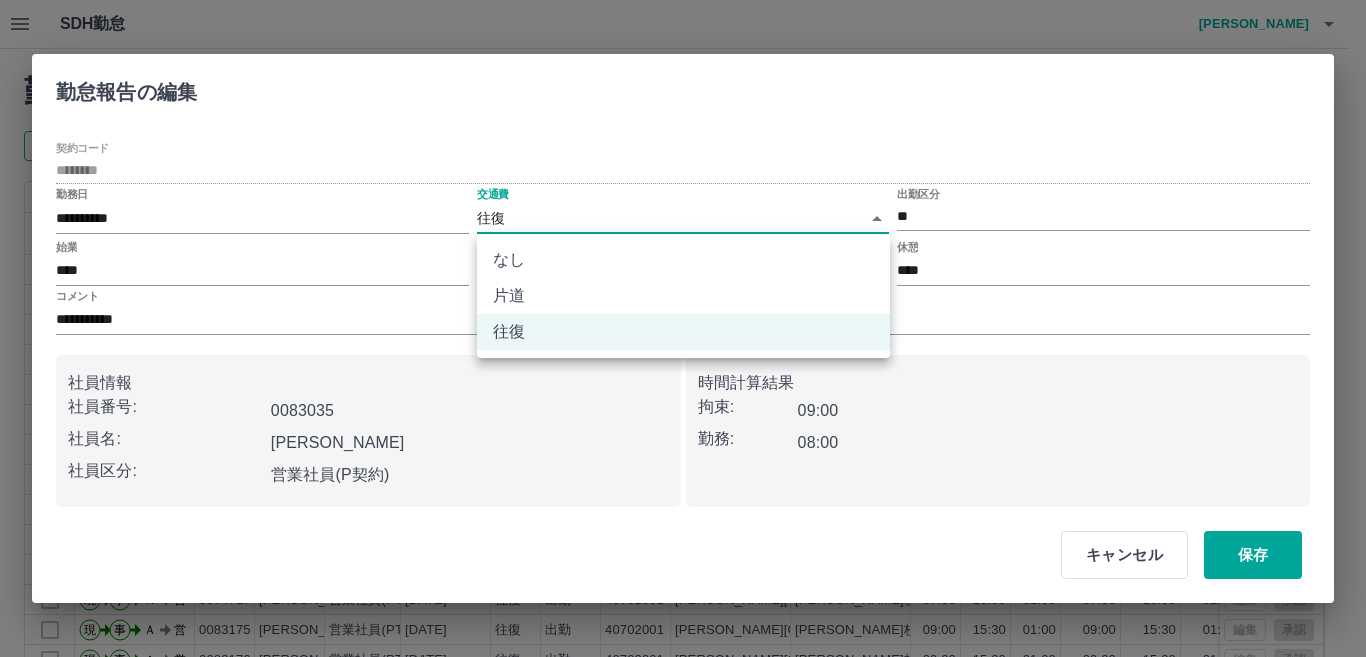 click on "なし" at bounding box center (683, 260) 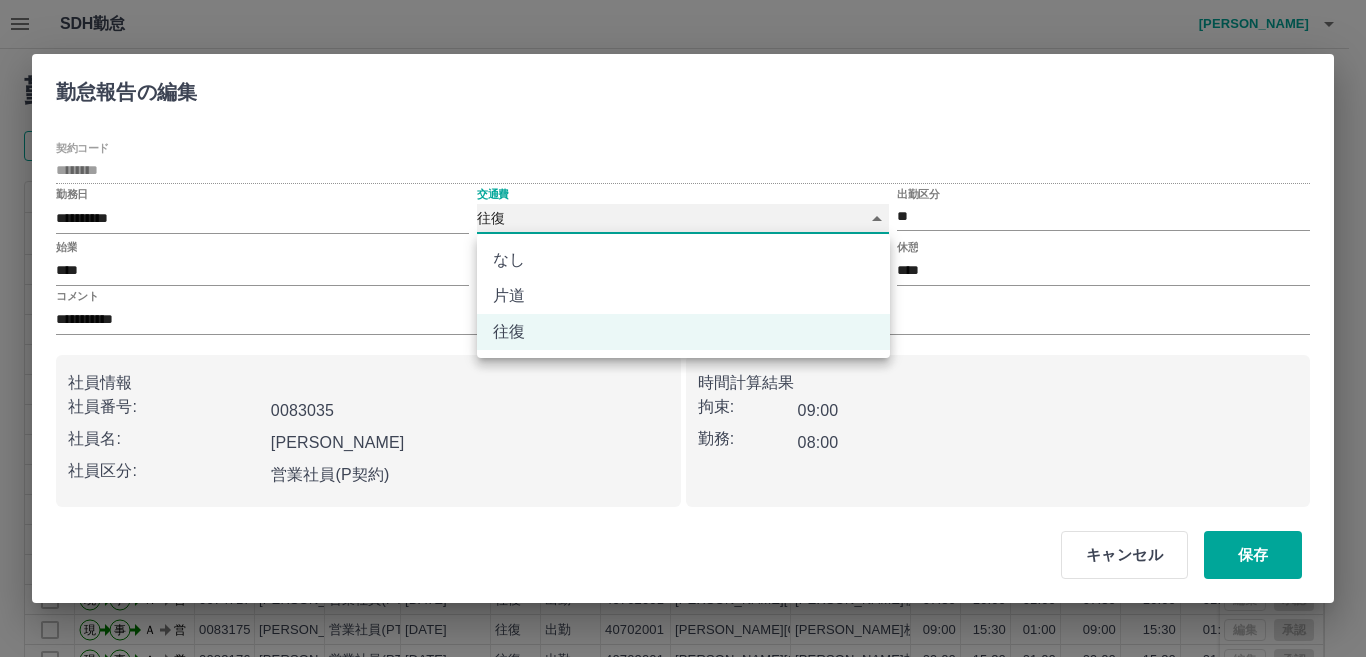 type on "****" 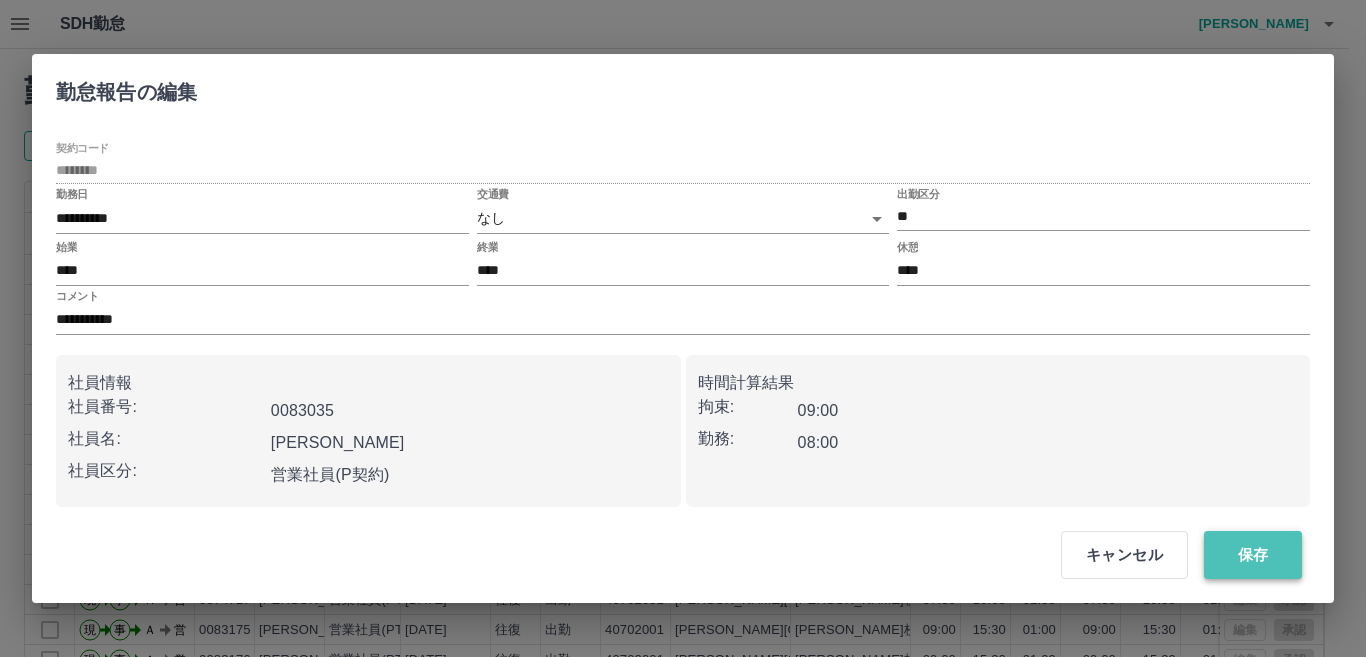 click on "保存" at bounding box center [1253, 555] 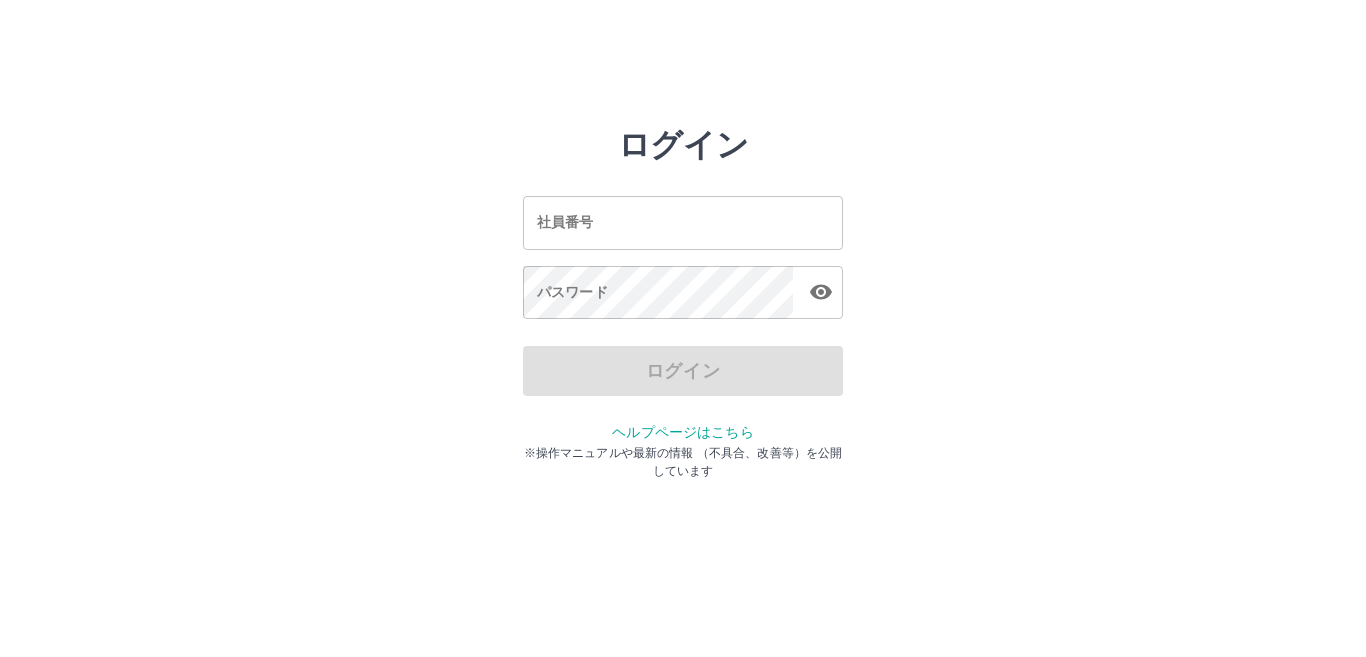 scroll, scrollTop: 0, scrollLeft: 0, axis: both 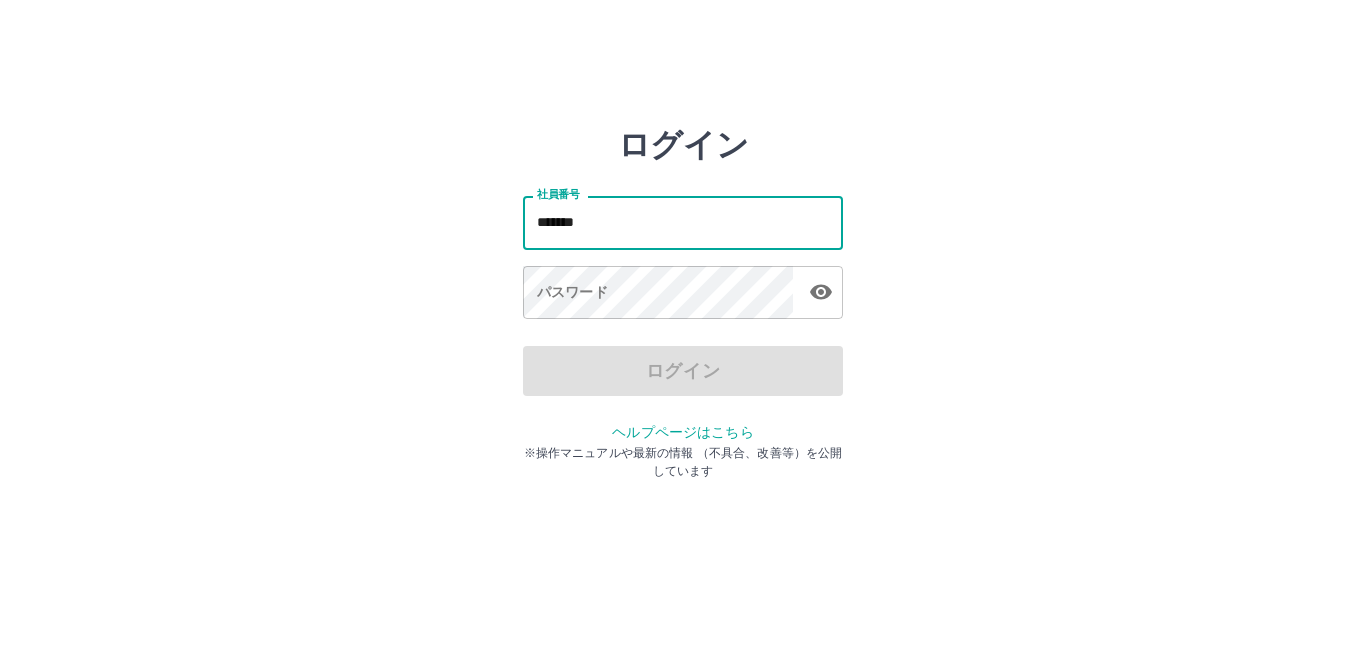 type on "*******" 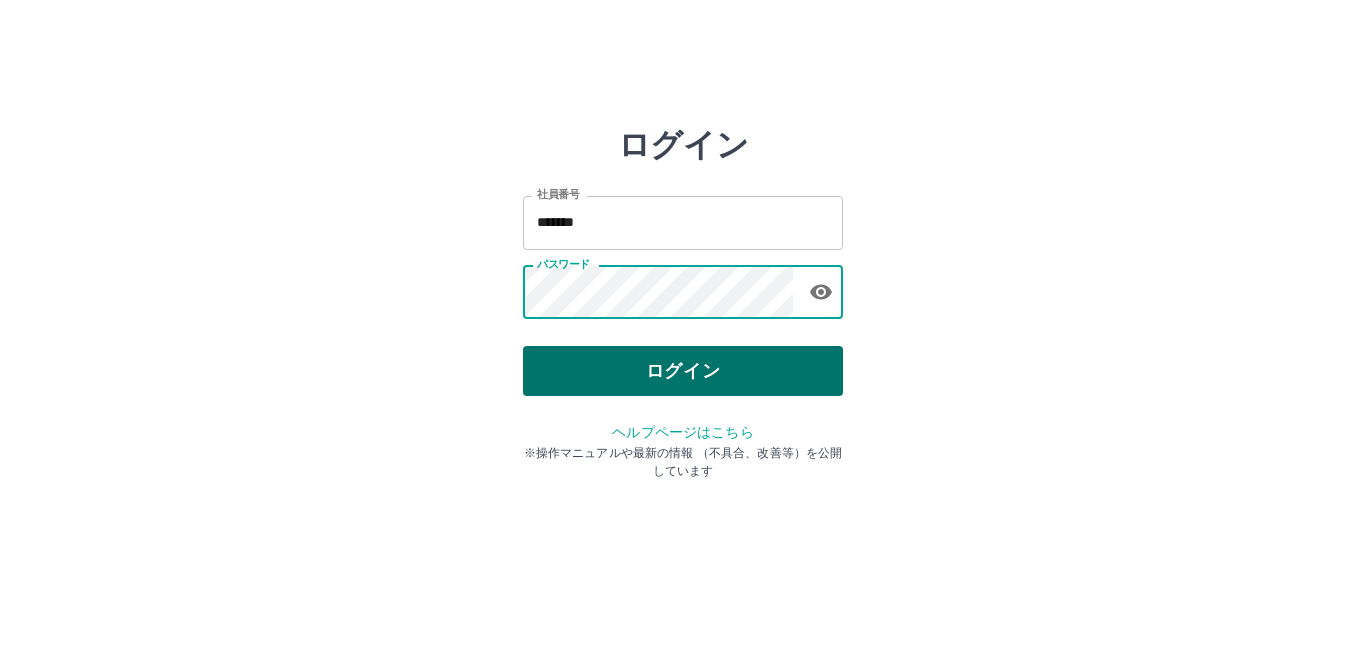 click on "ログイン" at bounding box center (683, 371) 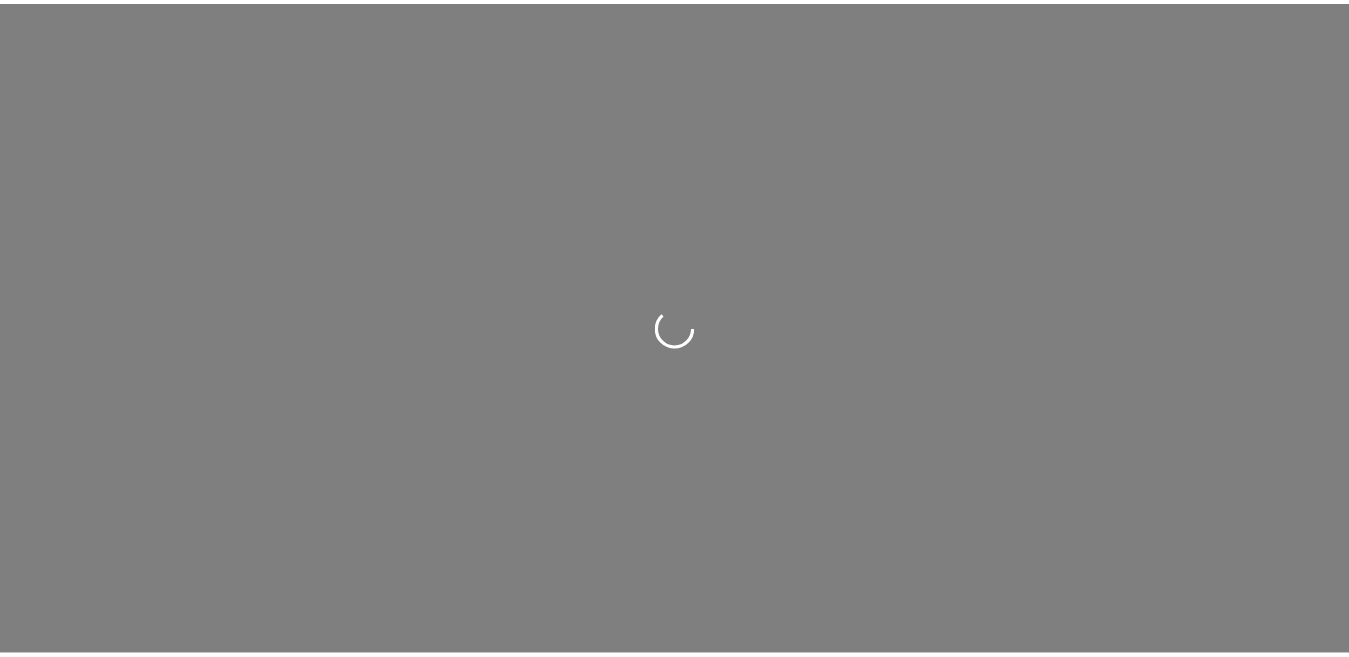 scroll, scrollTop: 0, scrollLeft: 0, axis: both 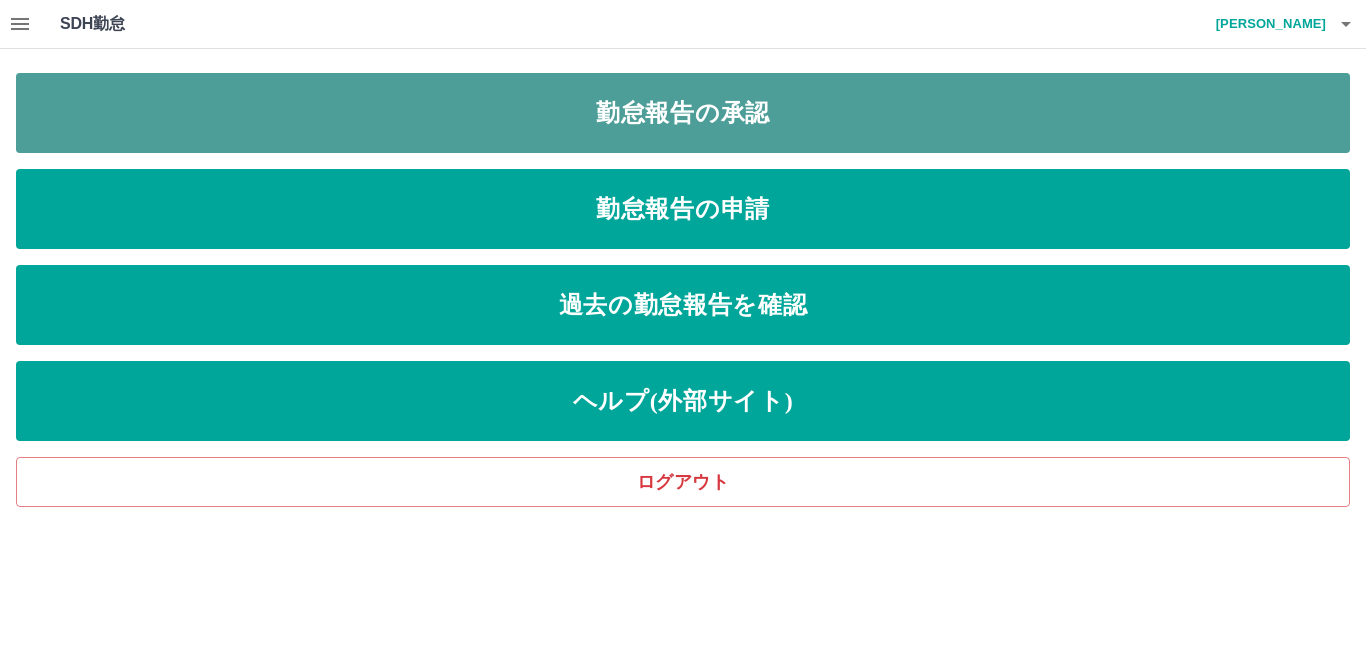 click on "勤怠報告の承認" at bounding box center (683, 113) 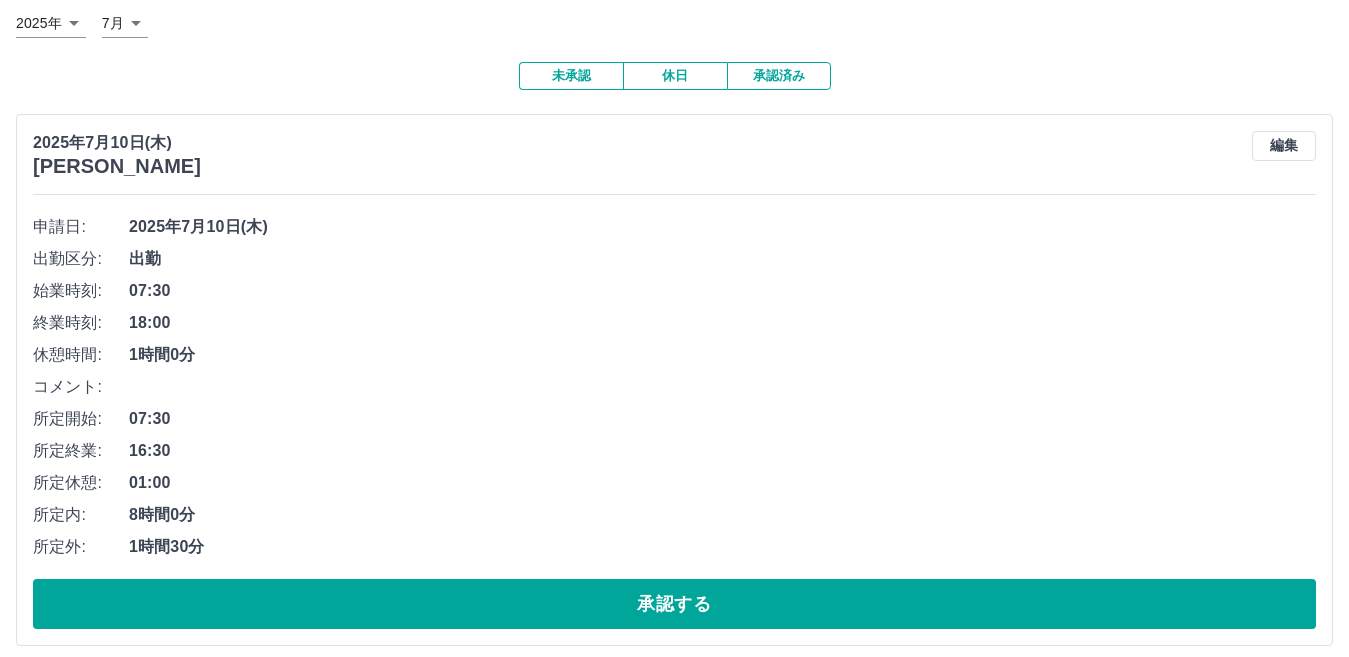 scroll, scrollTop: 300, scrollLeft: 0, axis: vertical 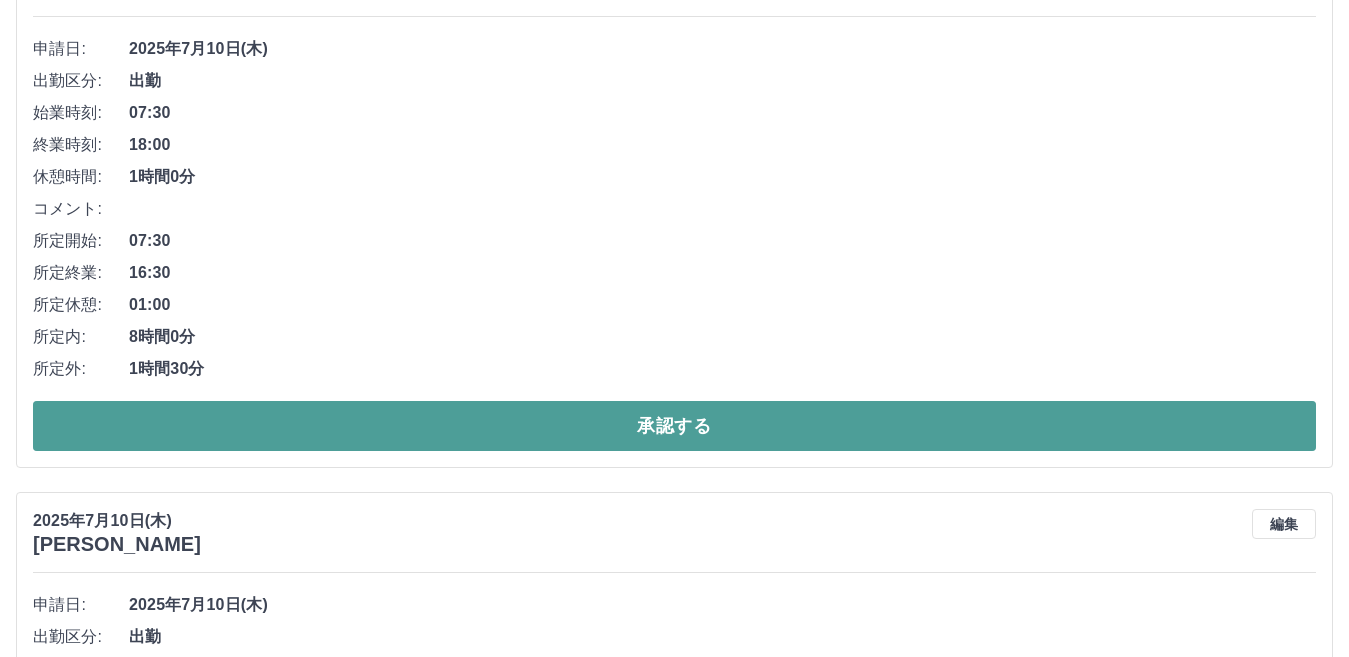 click on "承認する" at bounding box center [674, 426] 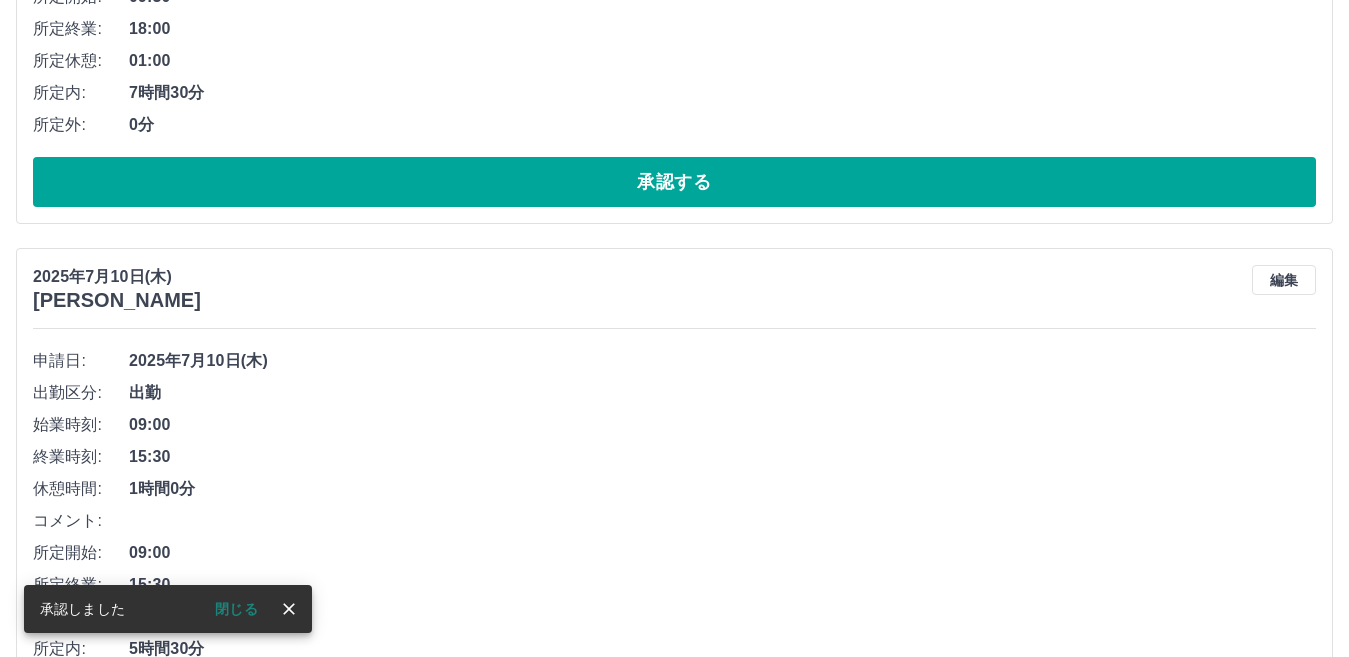 scroll, scrollTop: 700, scrollLeft: 0, axis: vertical 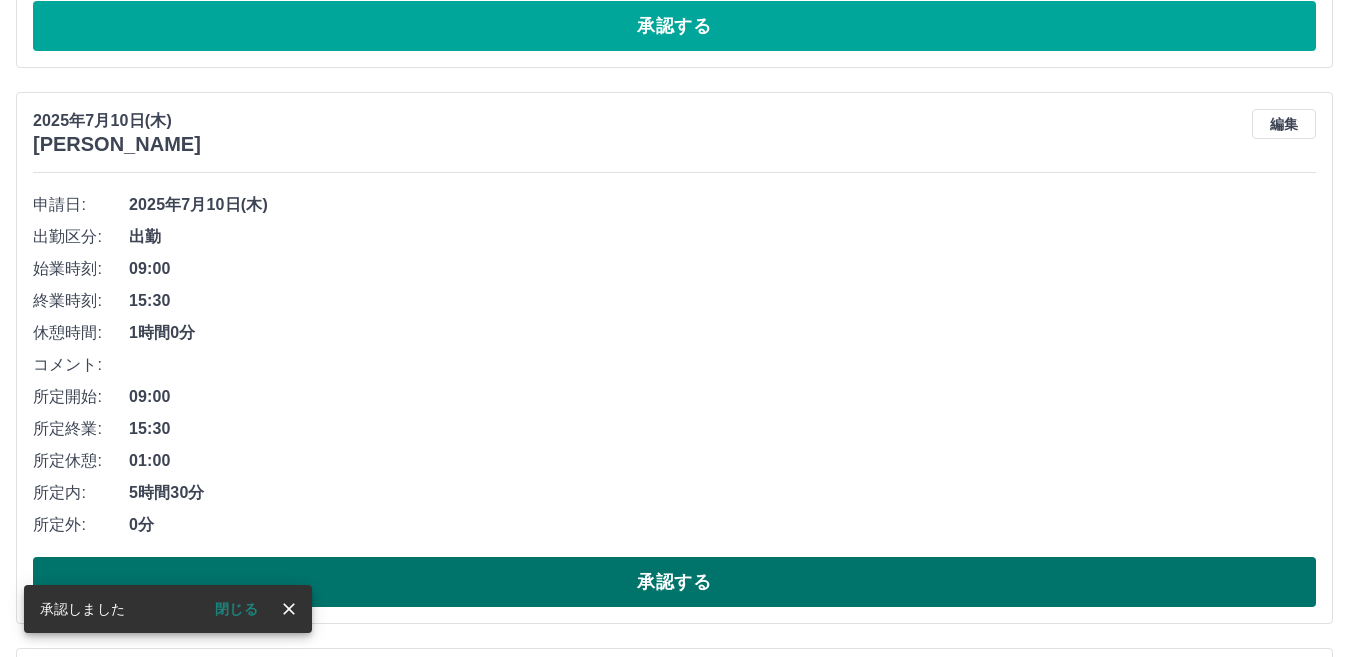 click on "承認する" at bounding box center (674, 582) 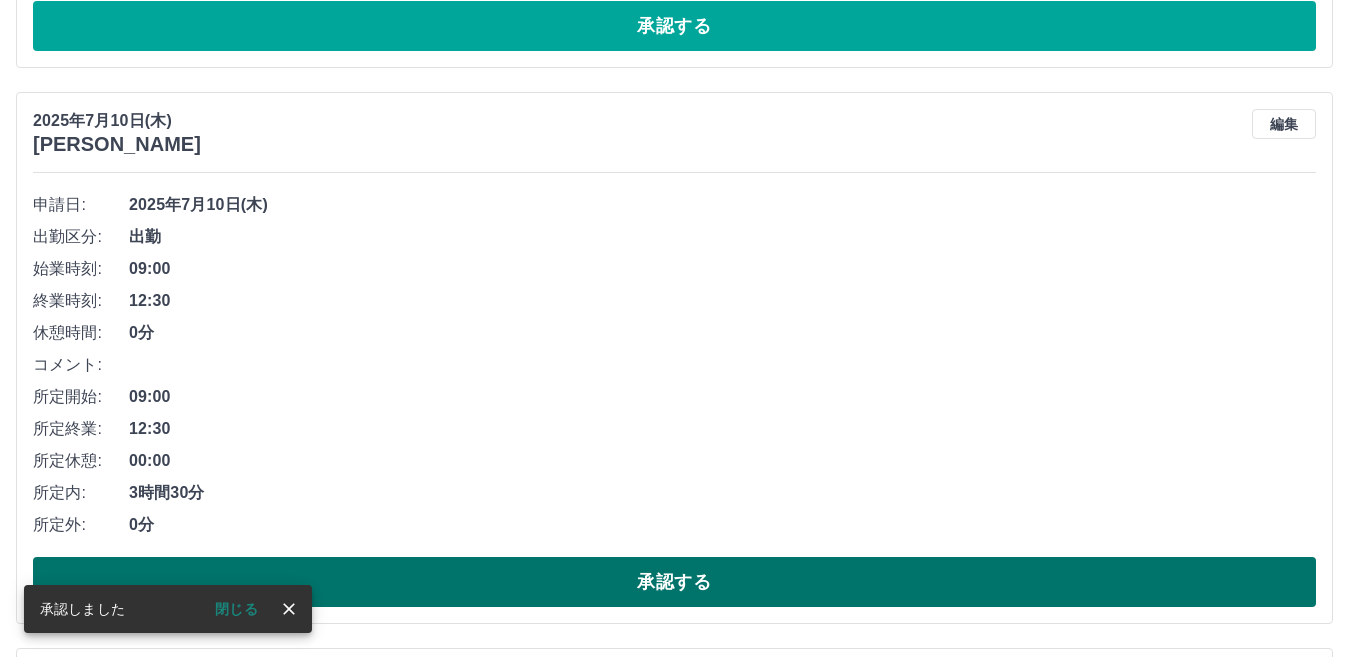 click on "承認する" at bounding box center (674, 582) 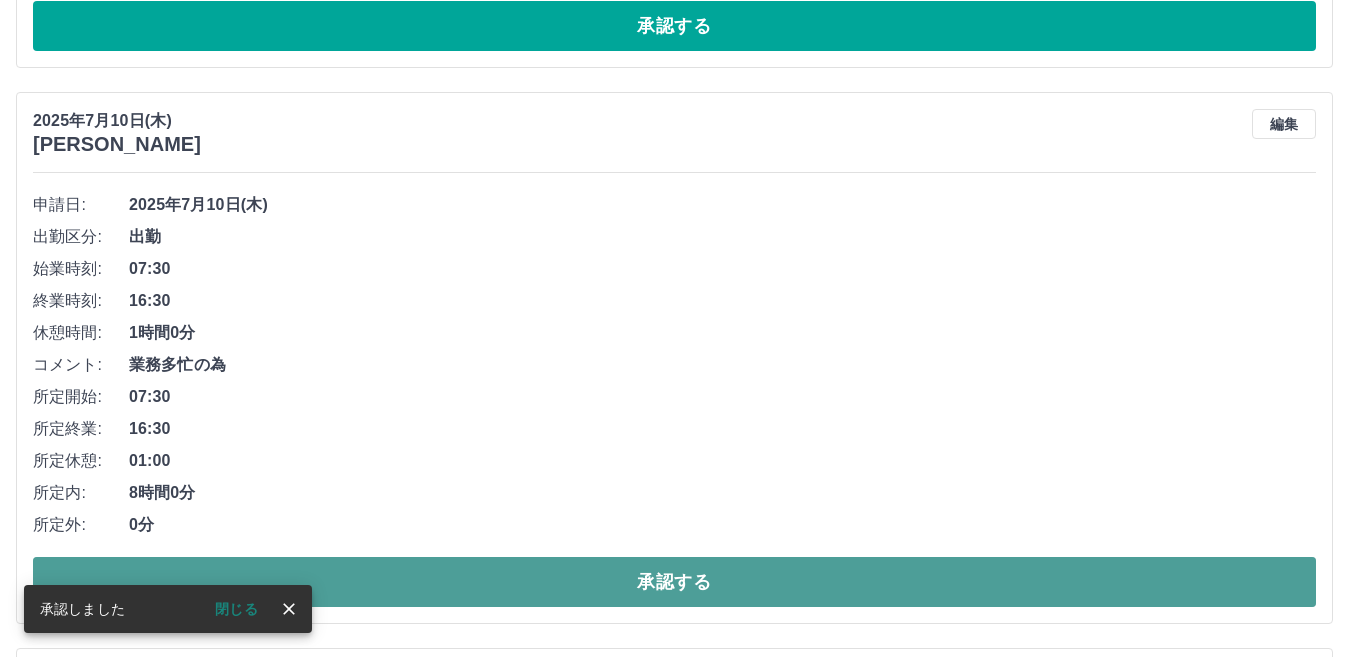 click on "承認する" at bounding box center [674, 582] 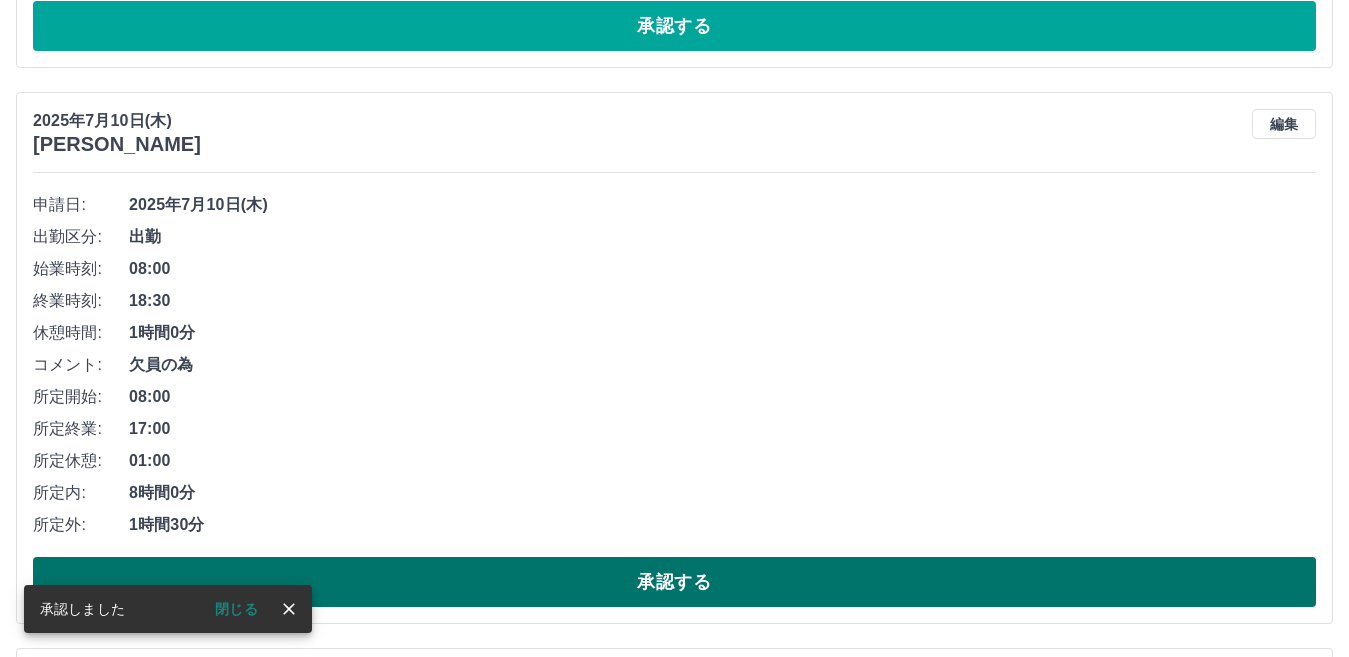 click on "承認する" at bounding box center (674, 582) 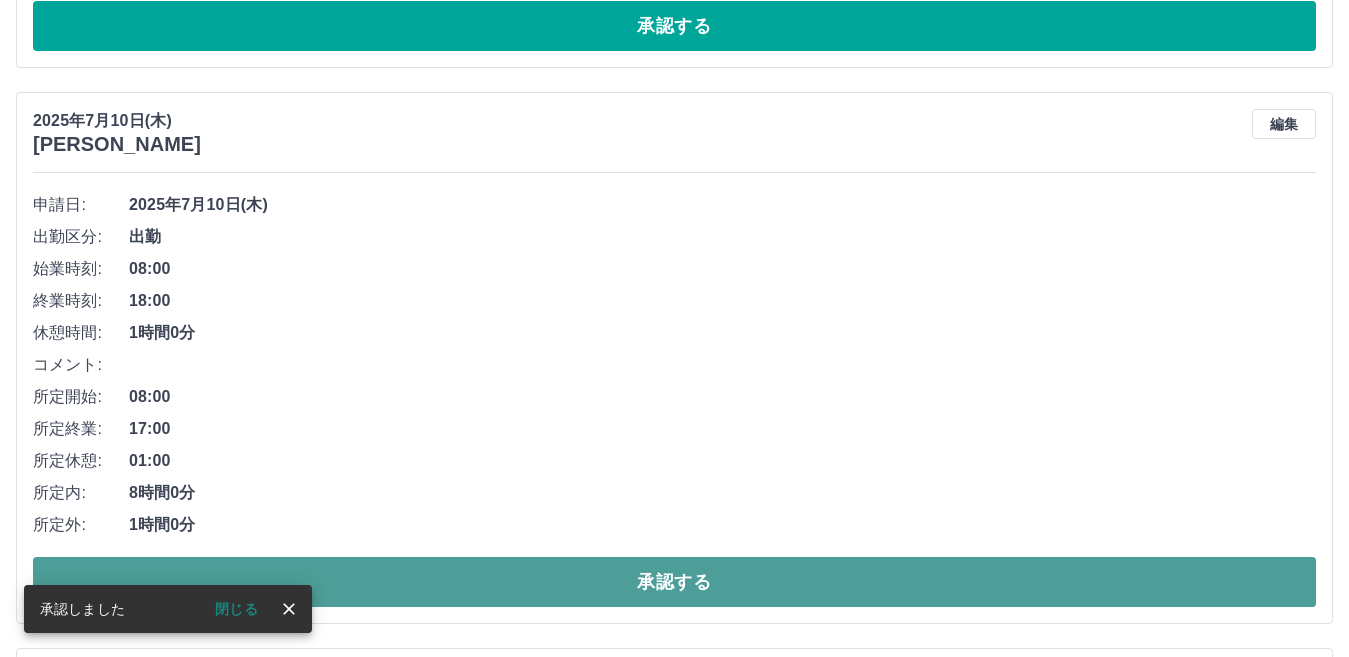 click on "承認する" at bounding box center [674, 582] 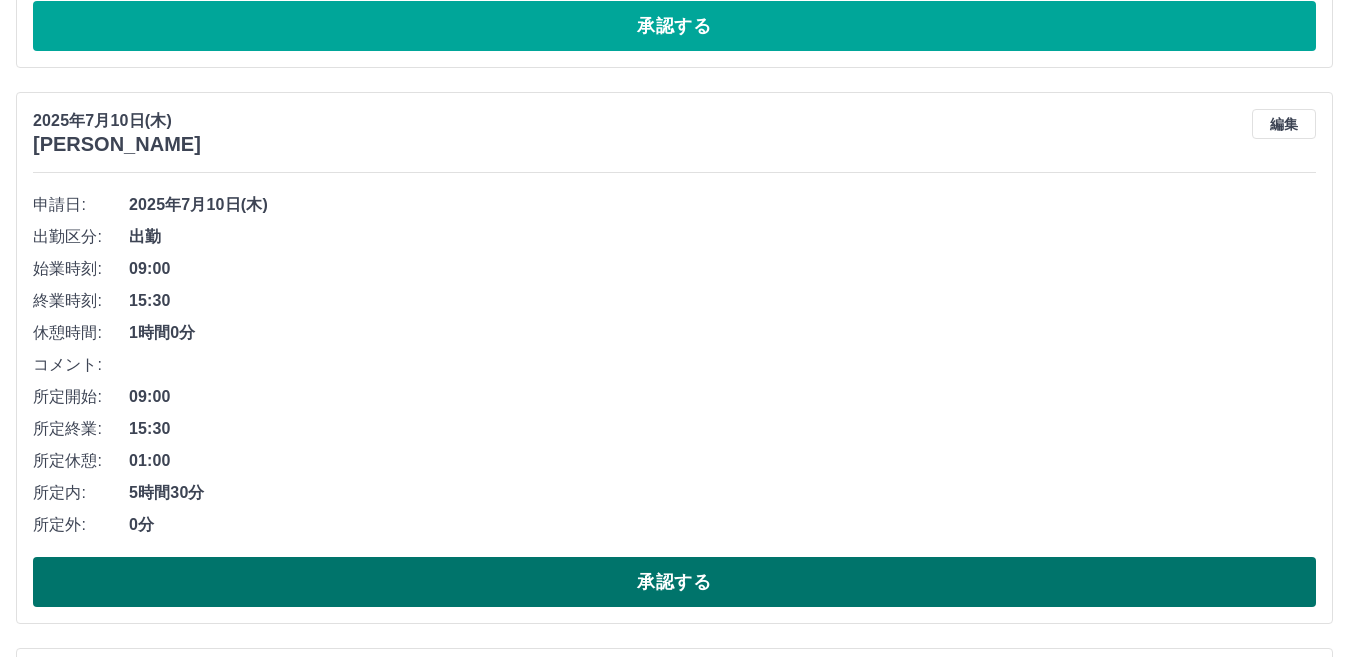 click on "承認する" at bounding box center (674, 582) 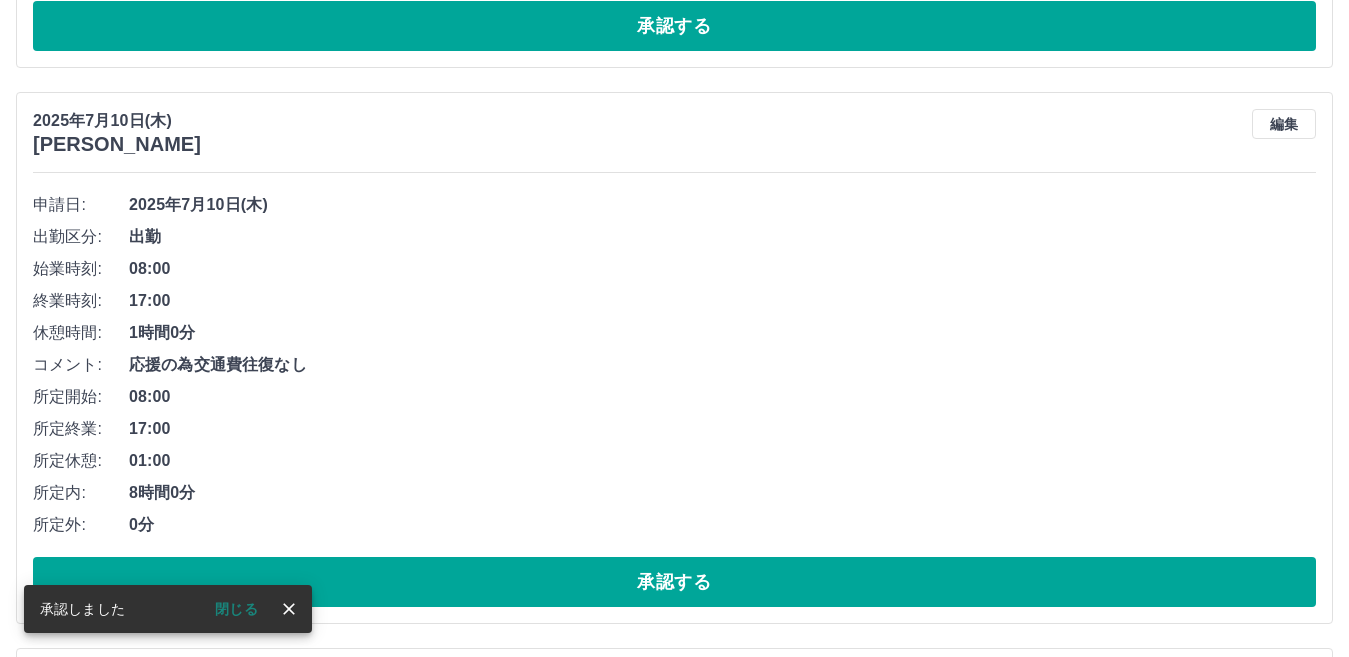 click on "承認する" at bounding box center [674, 582] 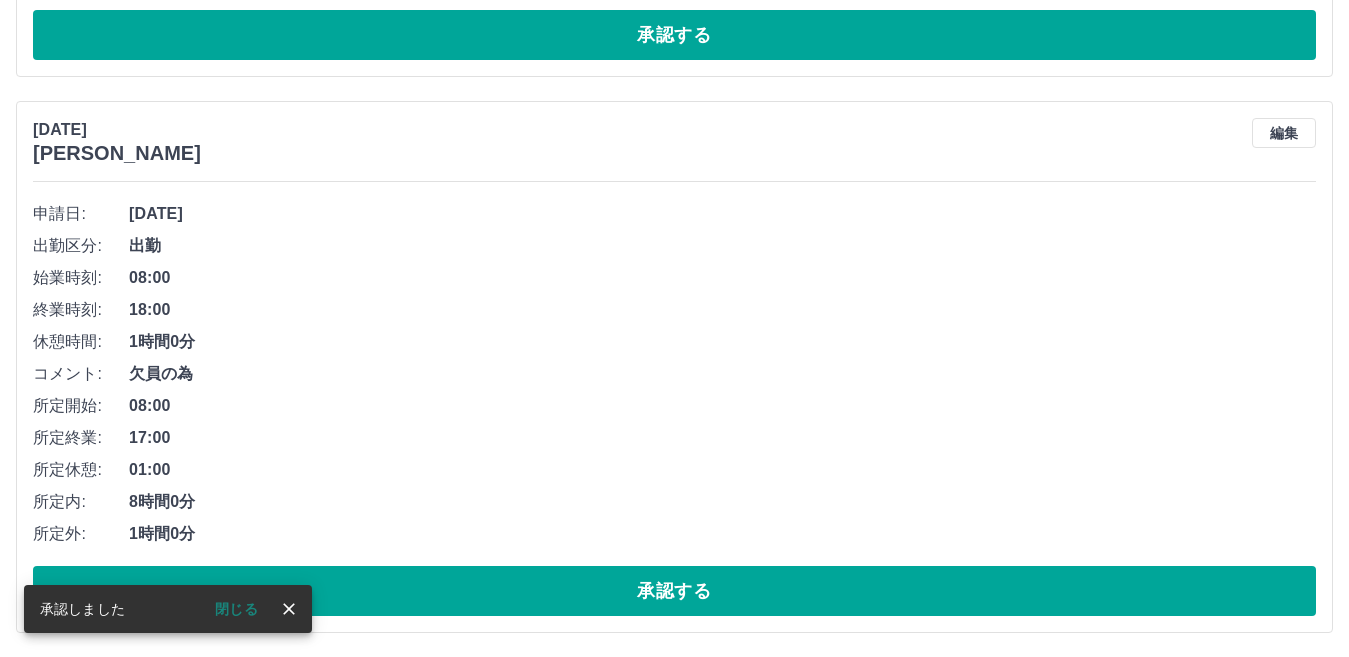 scroll, scrollTop: 693, scrollLeft: 0, axis: vertical 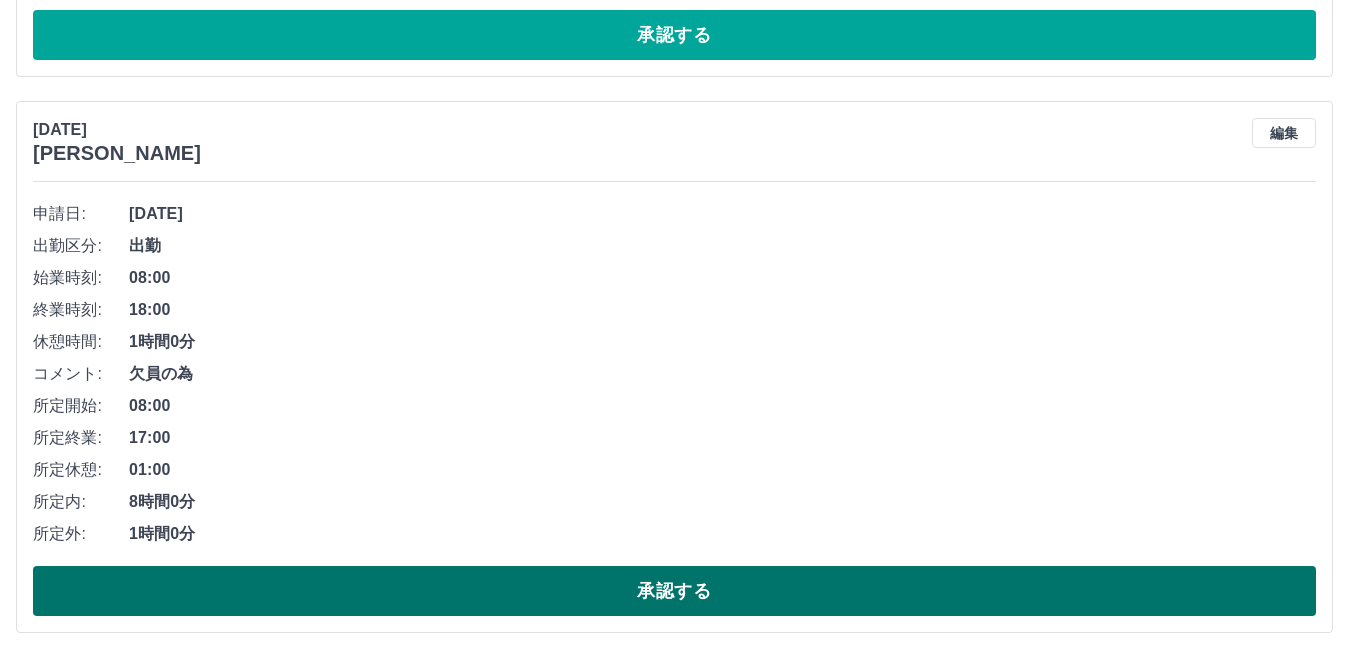 click on "承認する" at bounding box center (674, 591) 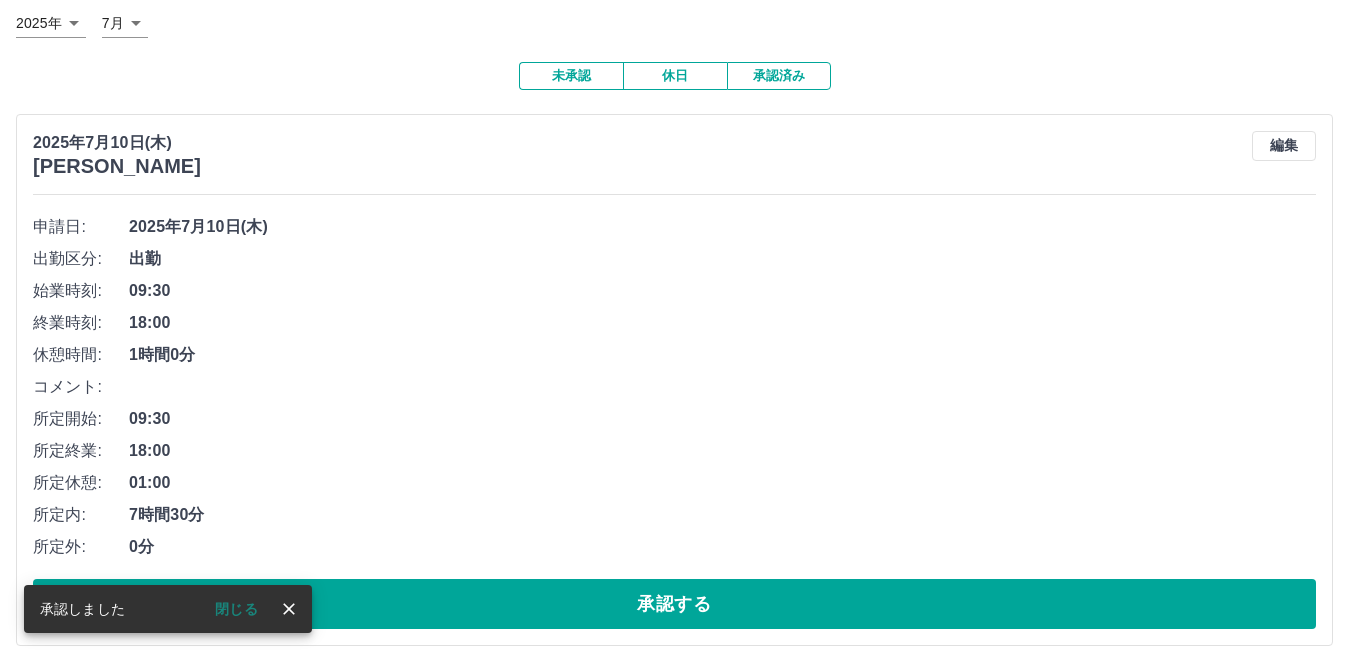 scroll, scrollTop: 137, scrollLeft: 0, axis: vertical 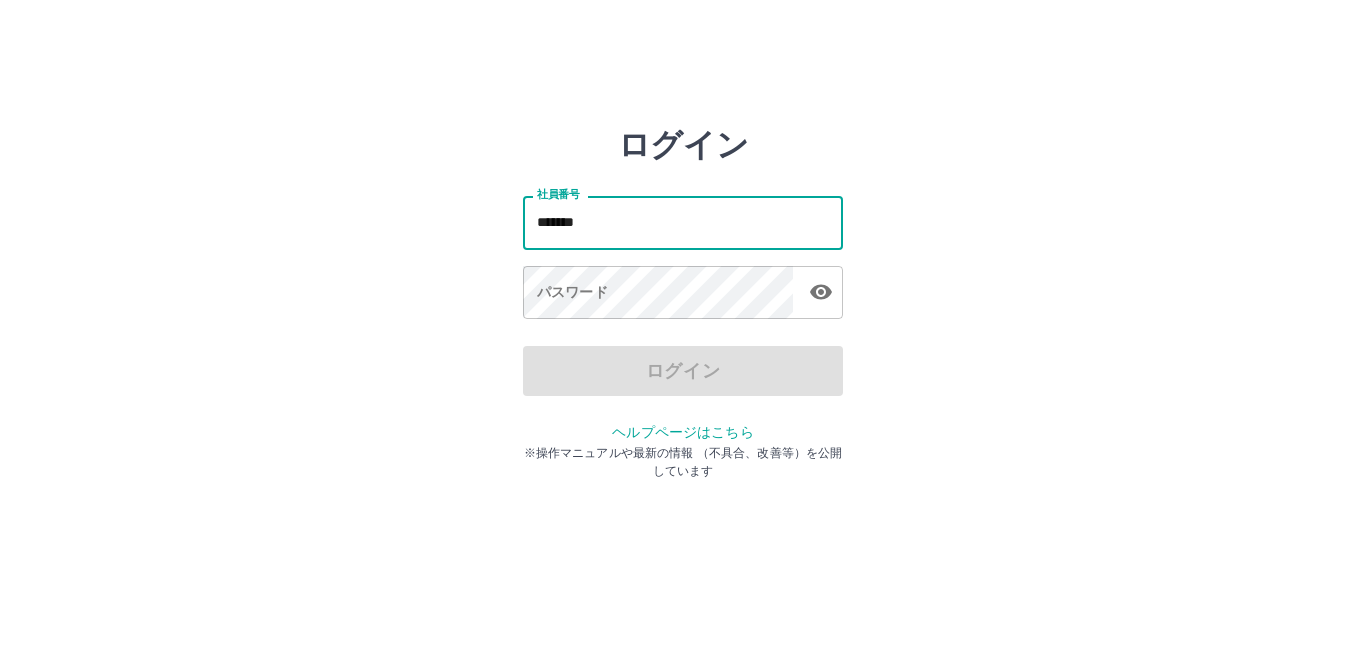 type on "*******" 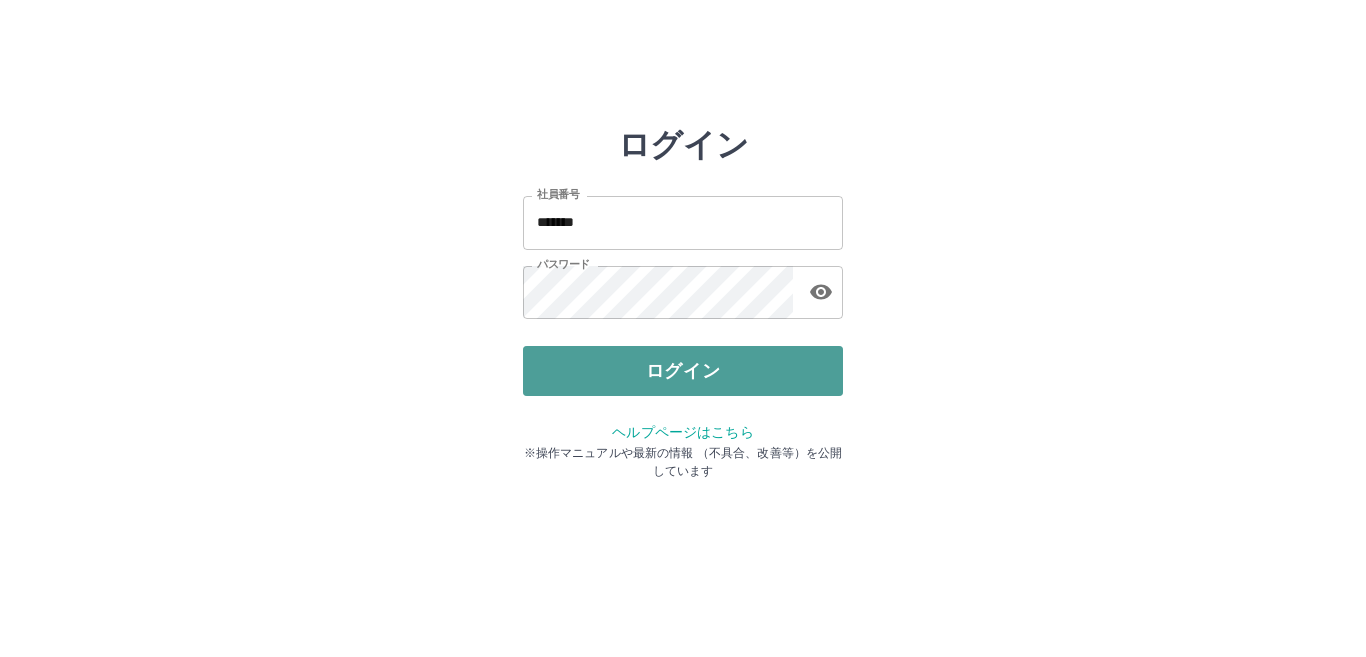 click on "ログイン" at bounding box center (683, 371) 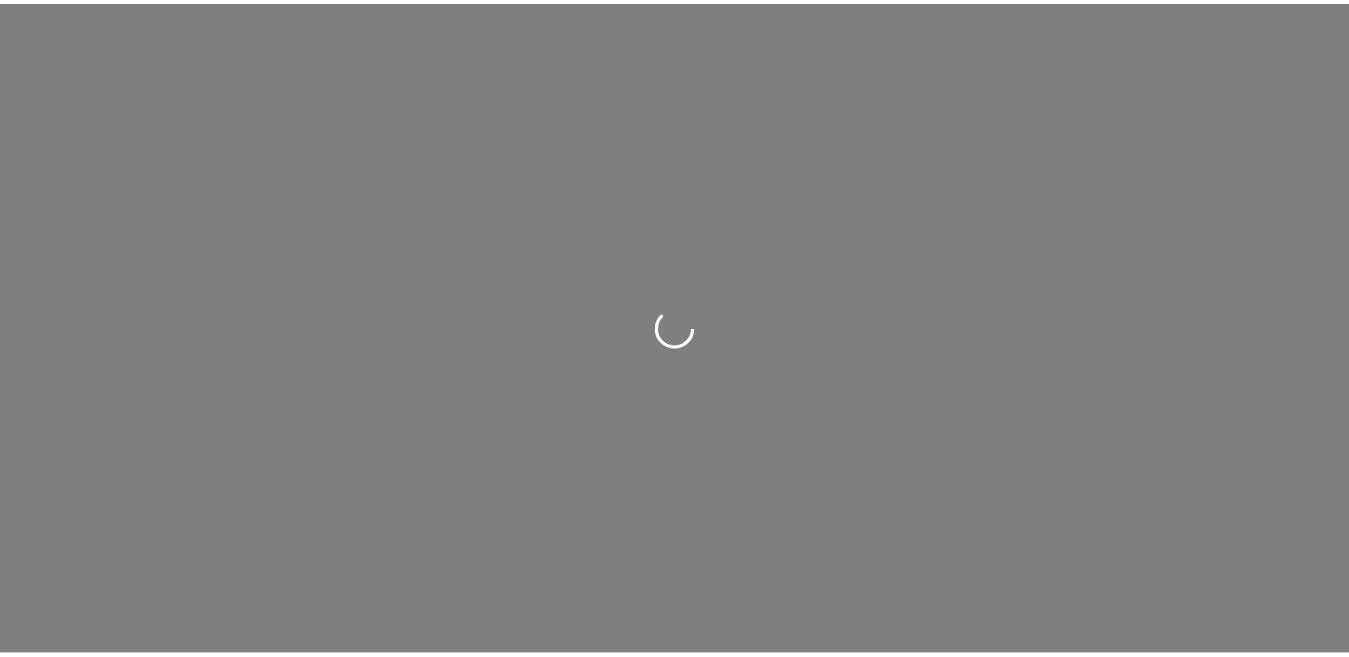 scroll, scrollTop: 0, scrollLeft: 0, axis: both 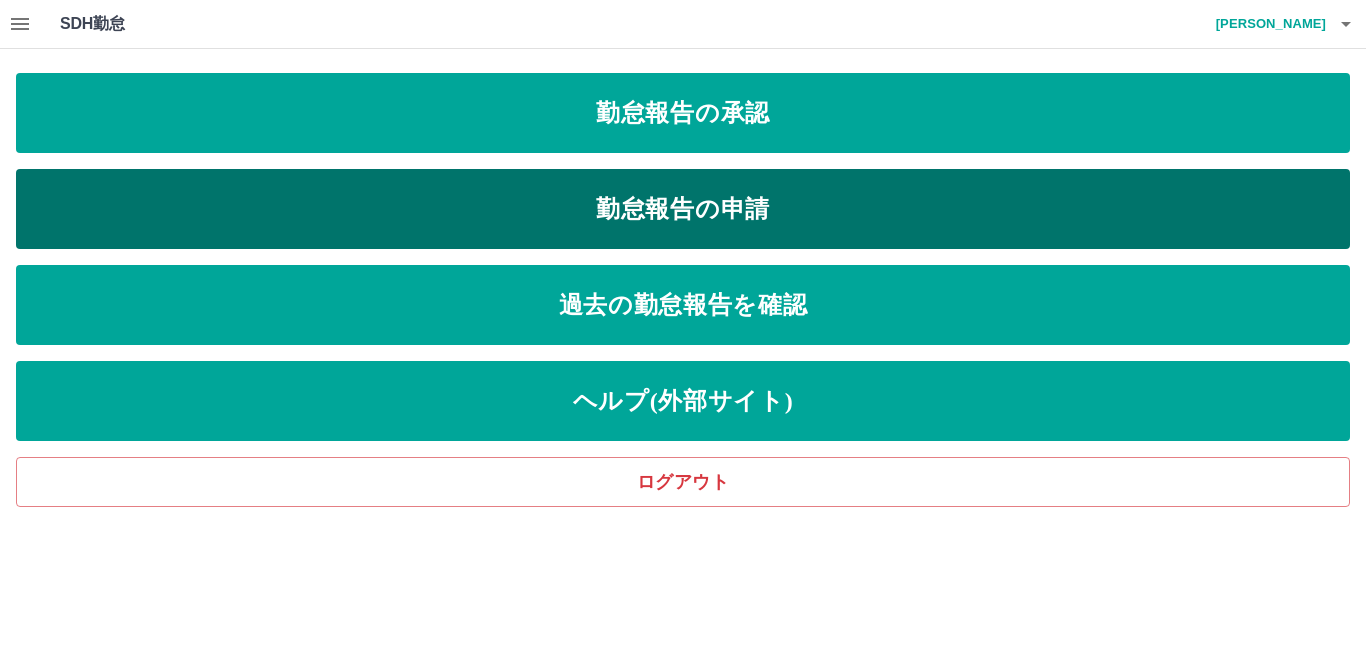 click on "勤怠報告の申請" at bounding box center [683, 209] 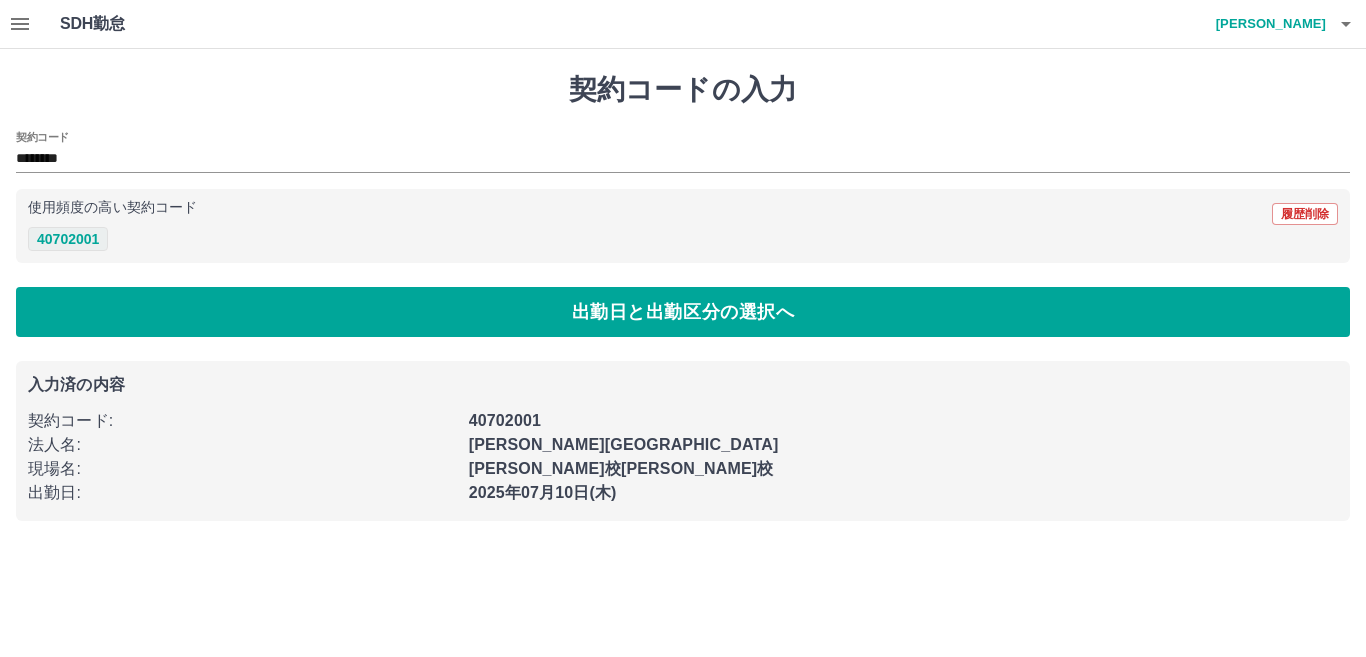 click on "40702001" at bounding box center [68, 239] 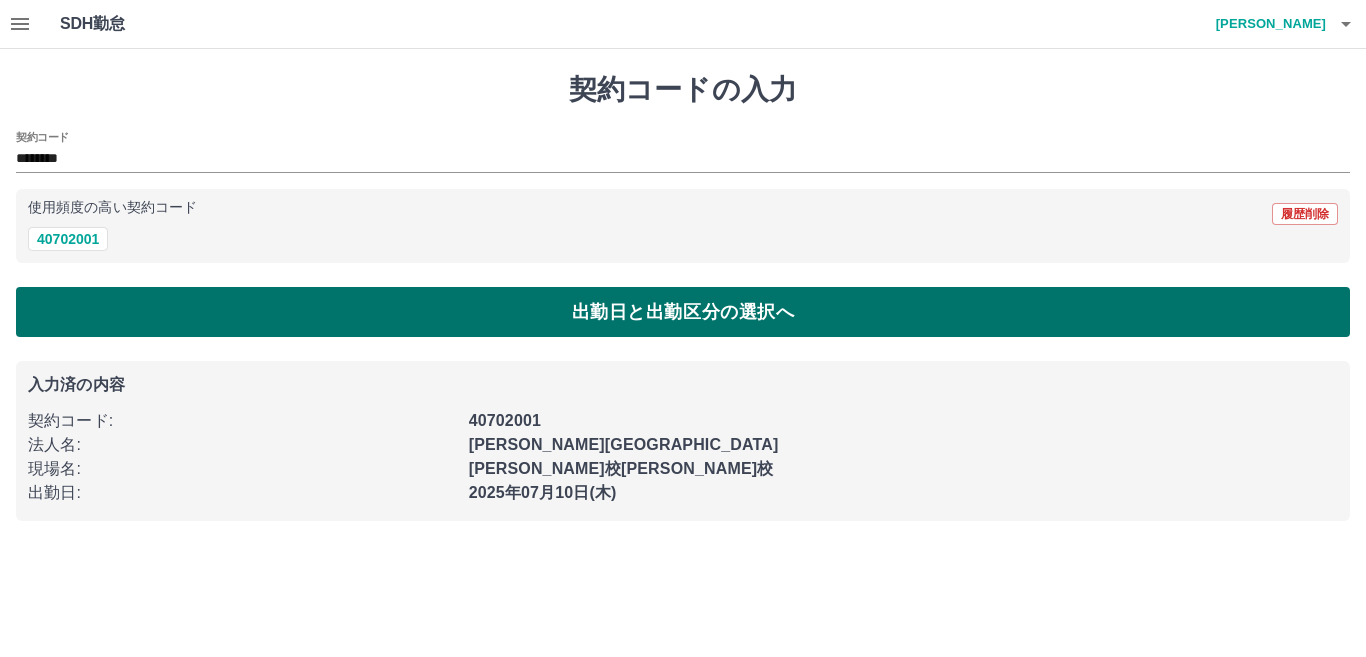 click on "出勤日と出勤区分の選択へ" at bounding box center [683, 312] 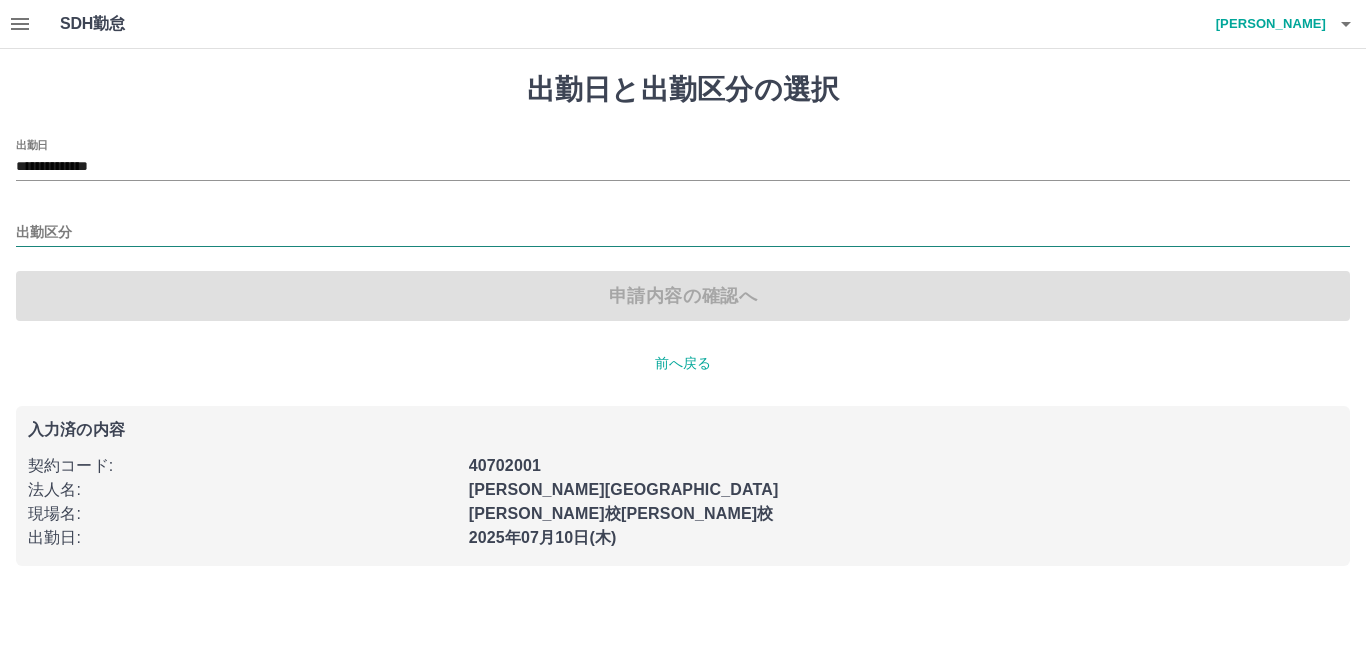 click on "出勤区分" at bounding box center [683, 233] 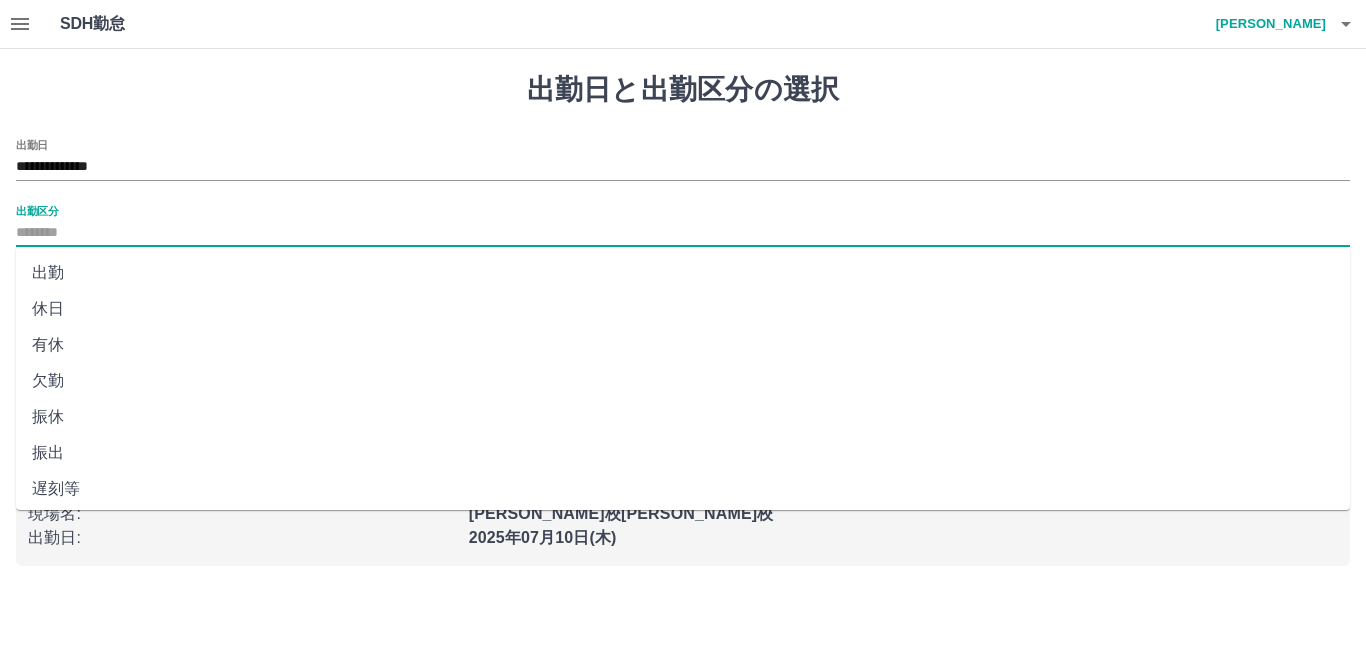 click on "出勤" at bounding box center [683, 273] 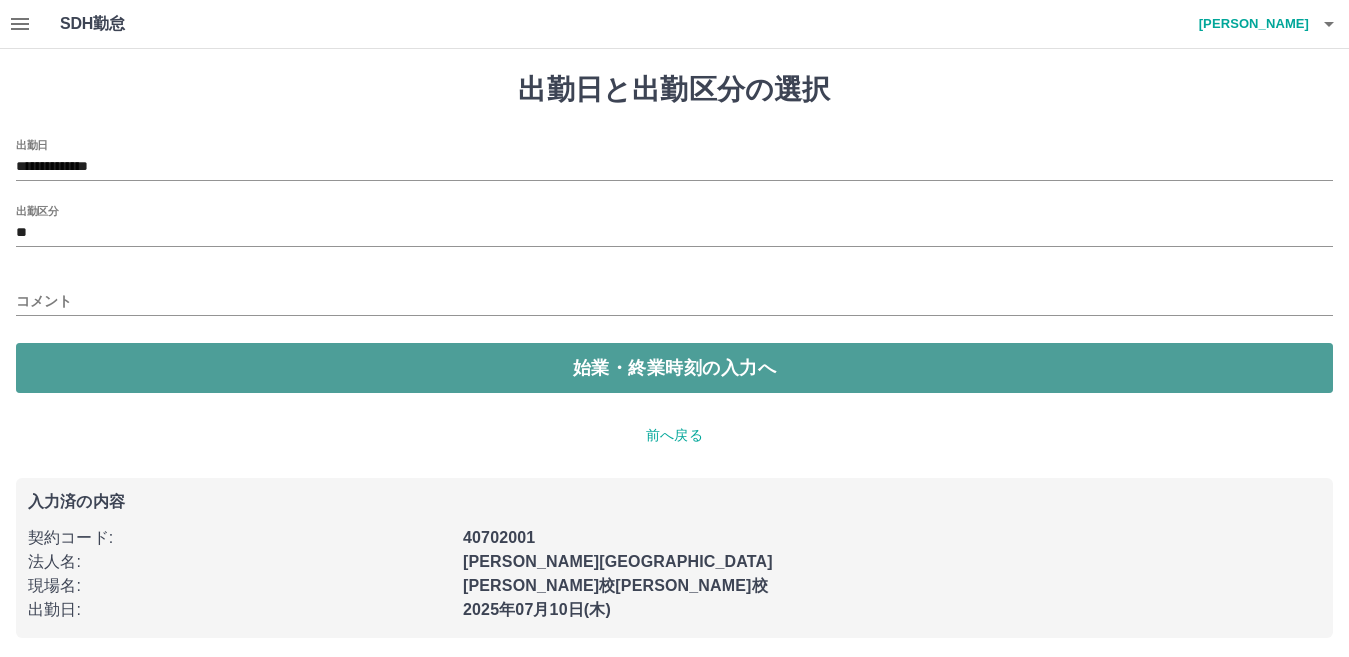 click on "始業・終業時刻の入力へ" at bounding box center (674, 368) 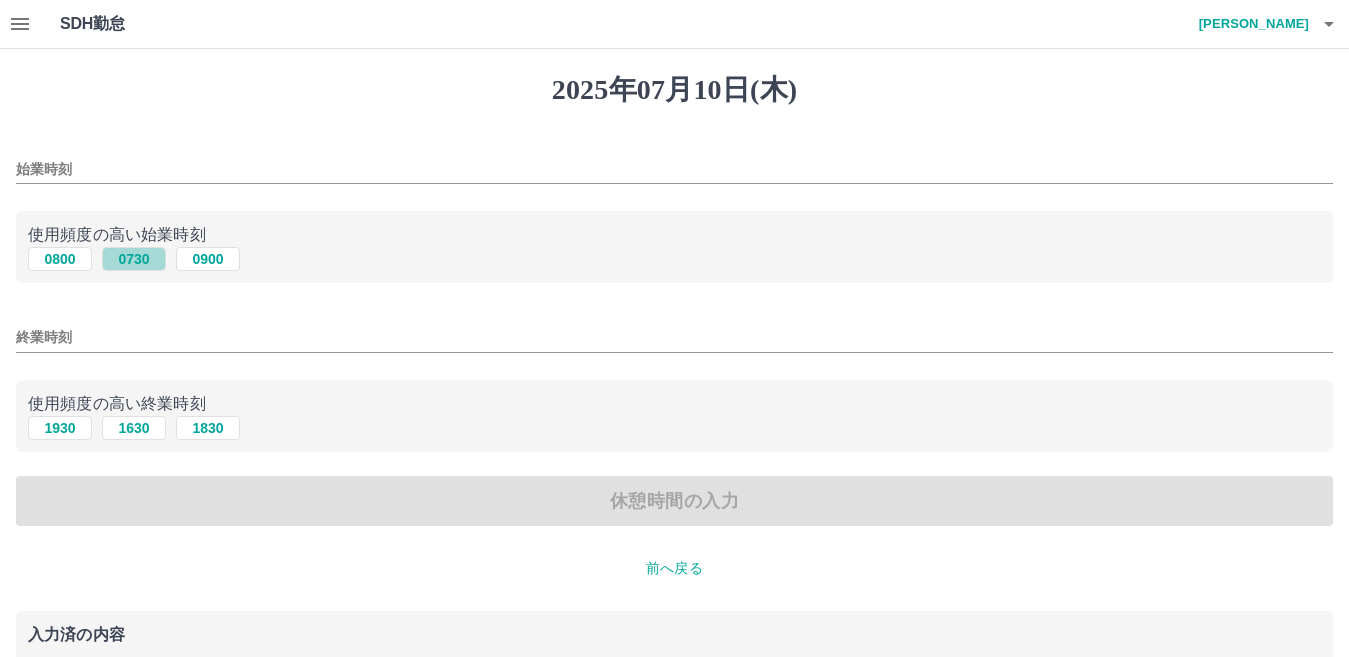 click on "0730" at bounding box center (134, 259) 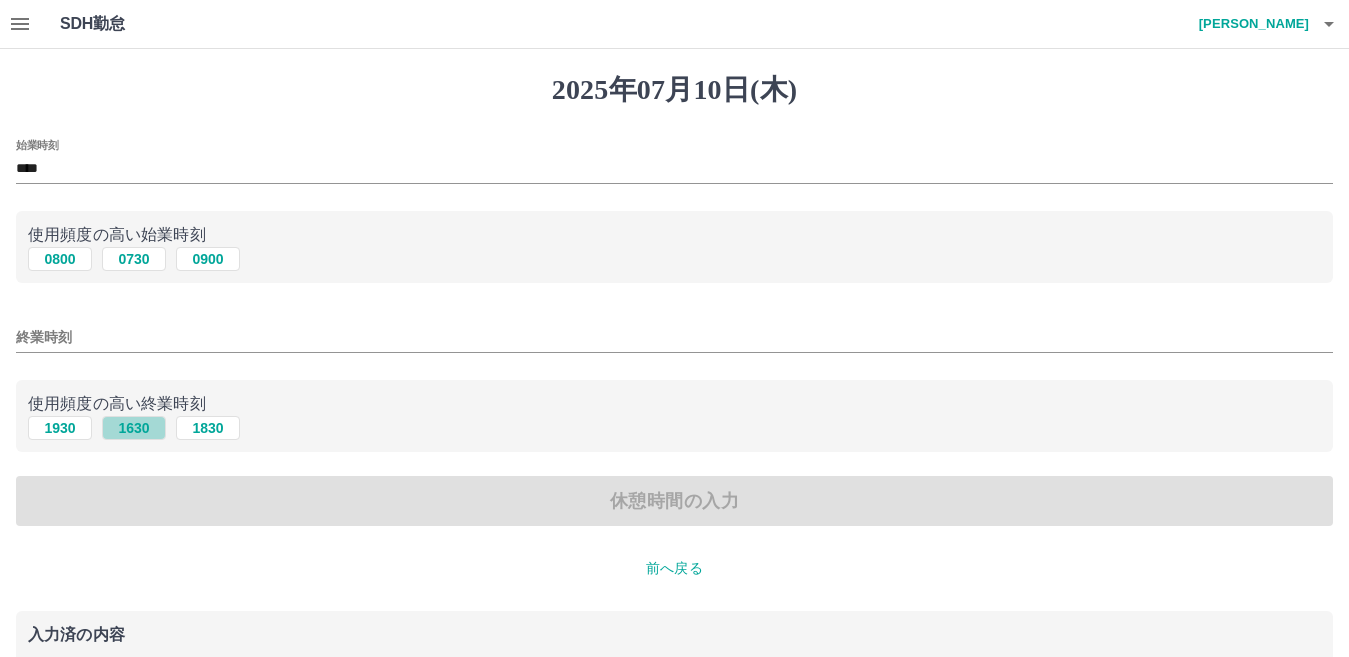click on "1630" at bounding box center (134, 428) 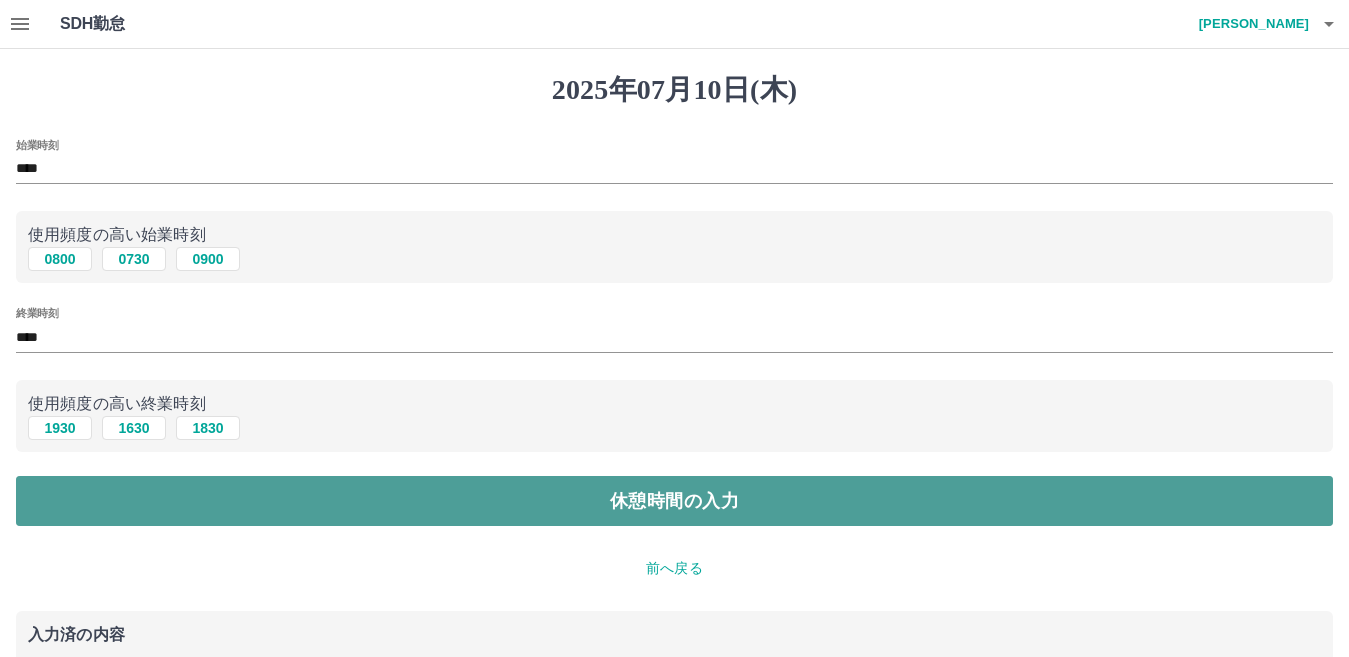 click on "休憩時間の入力" at bounding box center (674, 501) 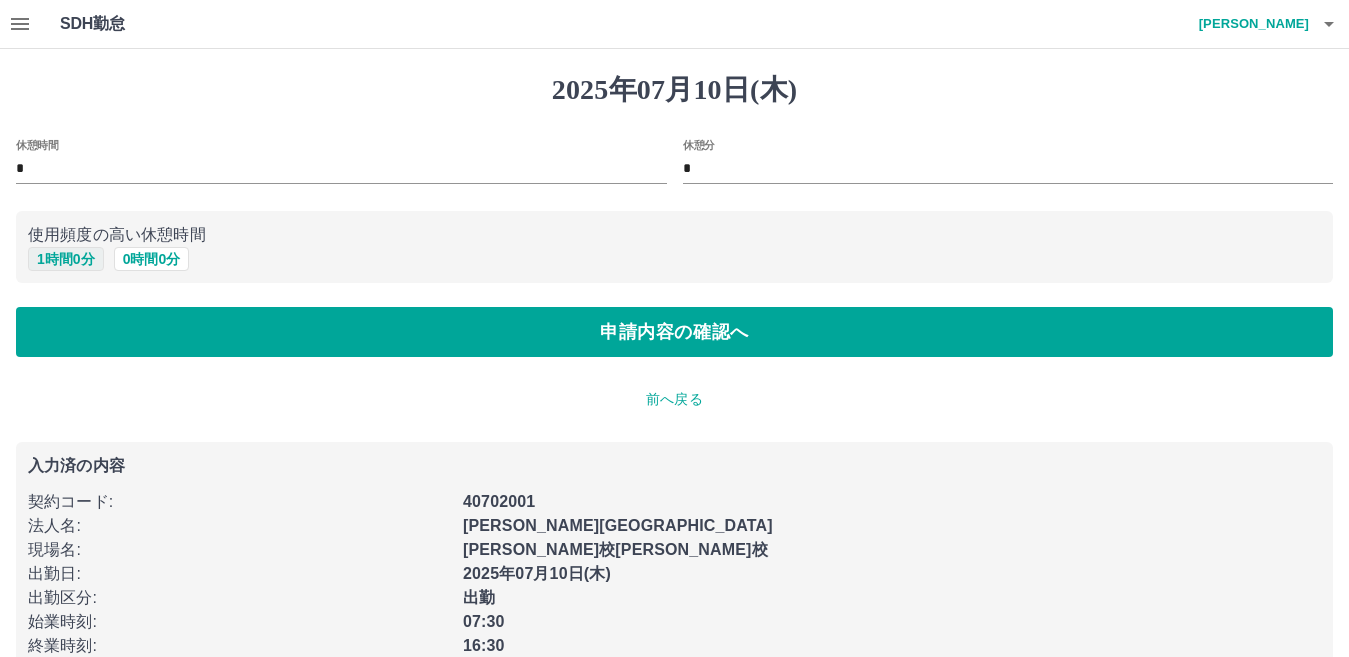 click on "1 時間 0 分" at bounding box center [66, 259] 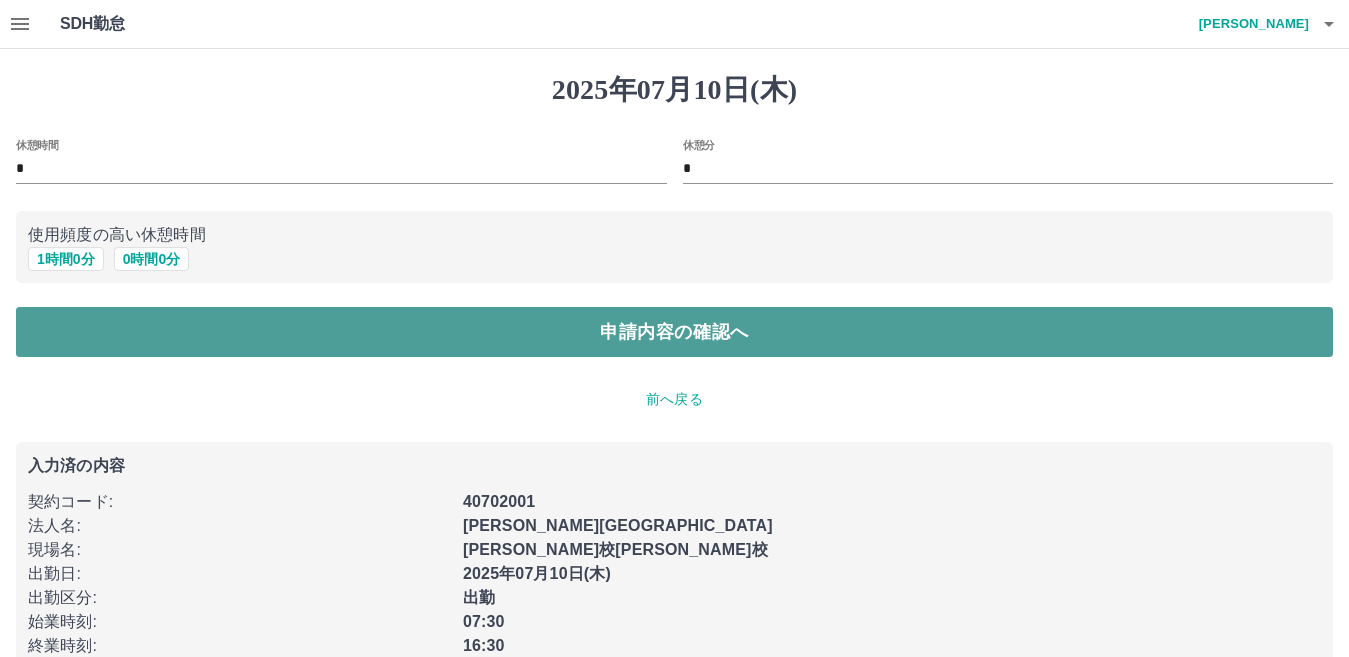 click on "申請内容の確認へ" at bounding box center (674, 332) 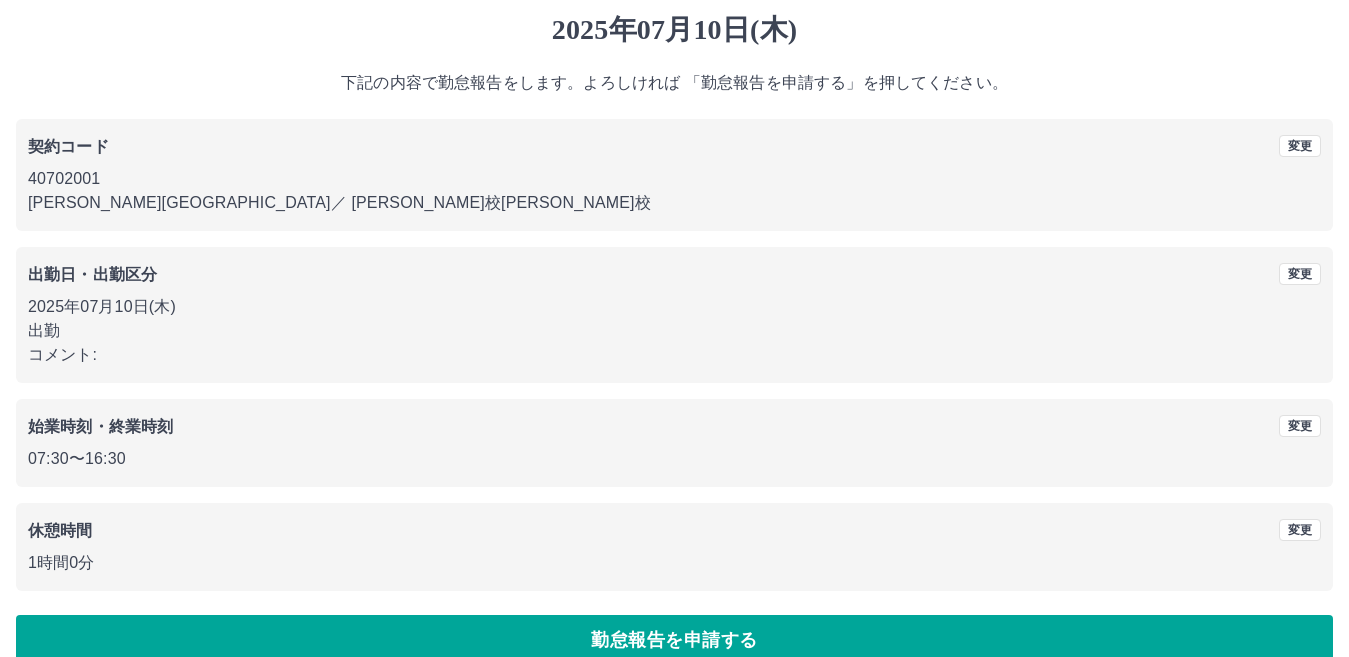 scroll, scrollTop: 92, scrollLeft: 0, axis: vertical 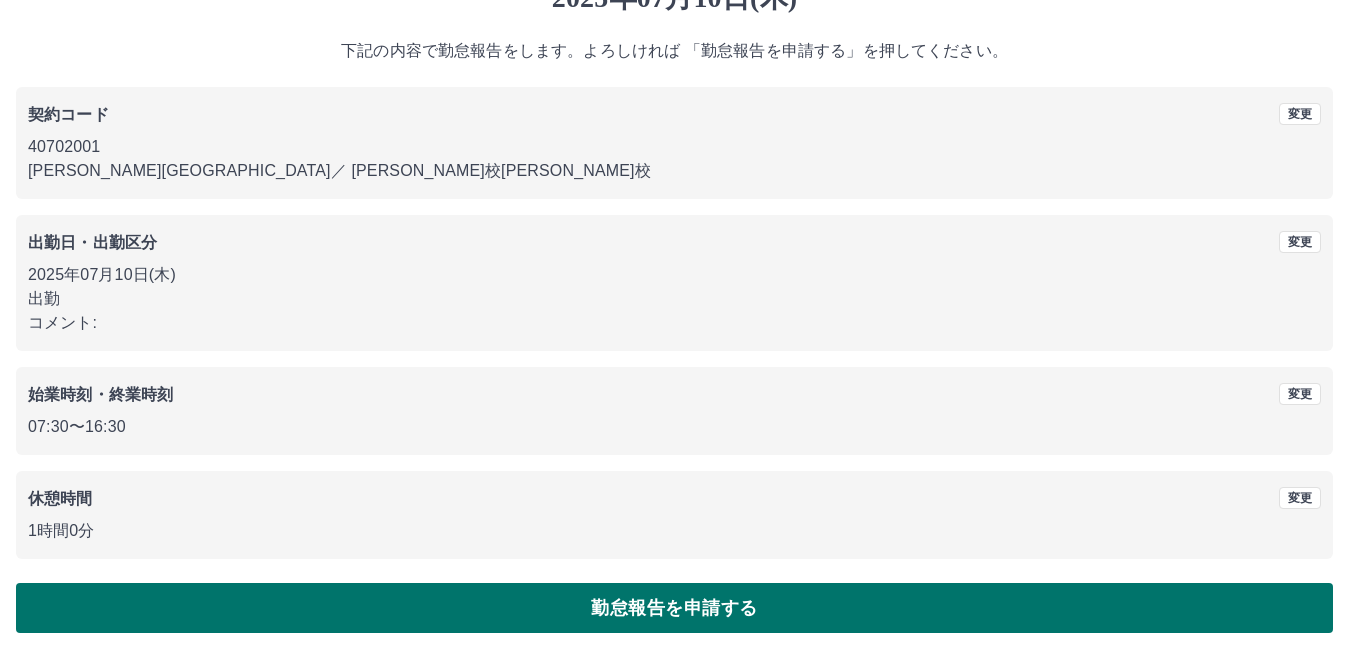 click on "勤怠報告を申請する" at bounding box center (674, 608) 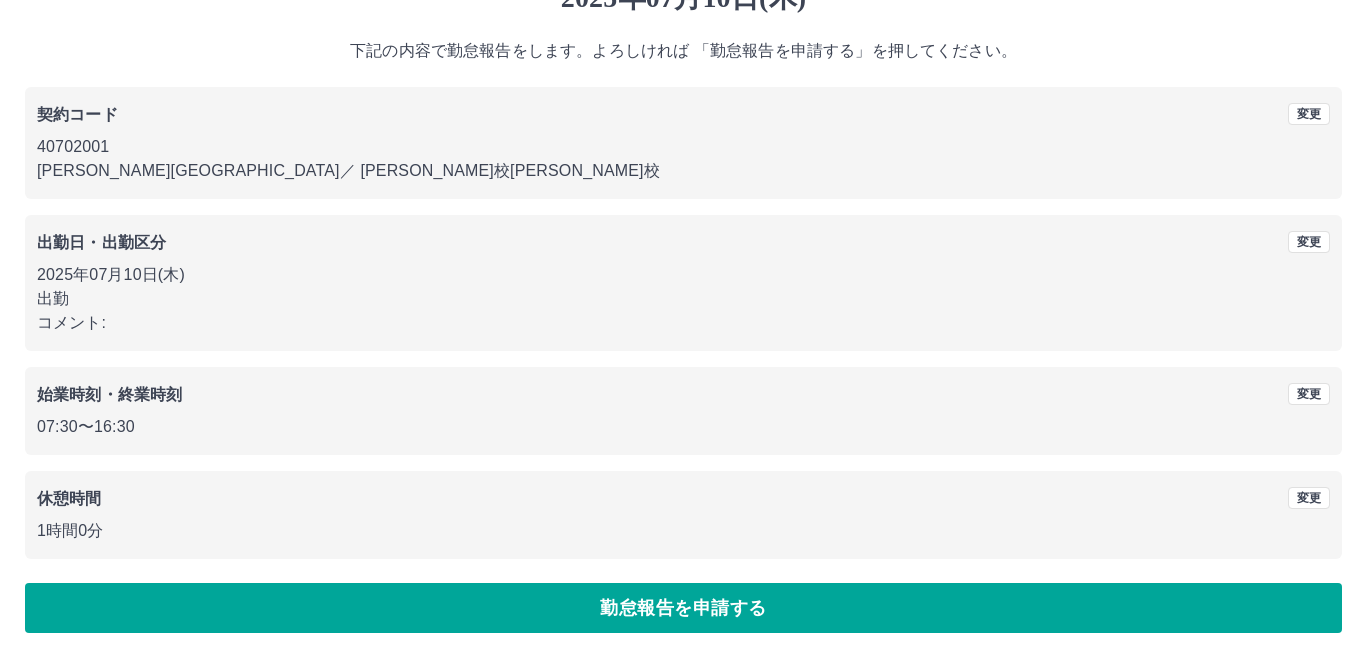 scroll, scrollTop: 0, scrollLeft: 0, axis: both 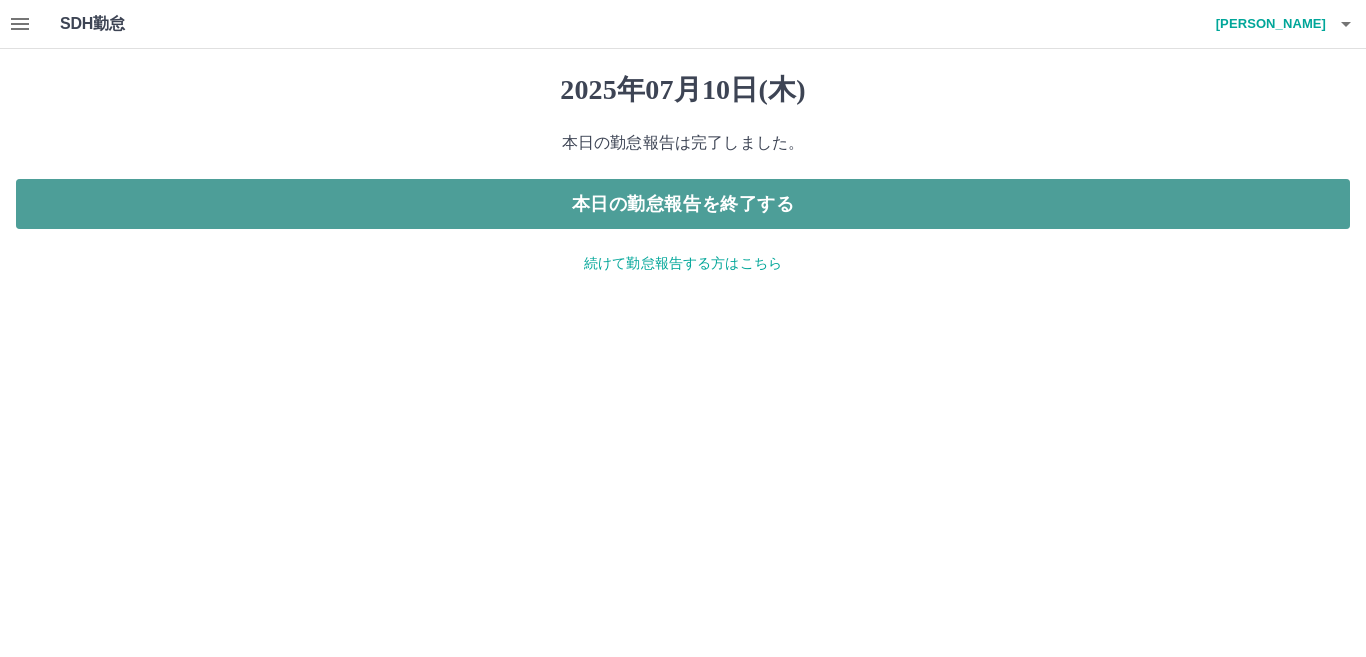 click on "本日の勤怠報告を終了する" at bounding box center (683, 204) 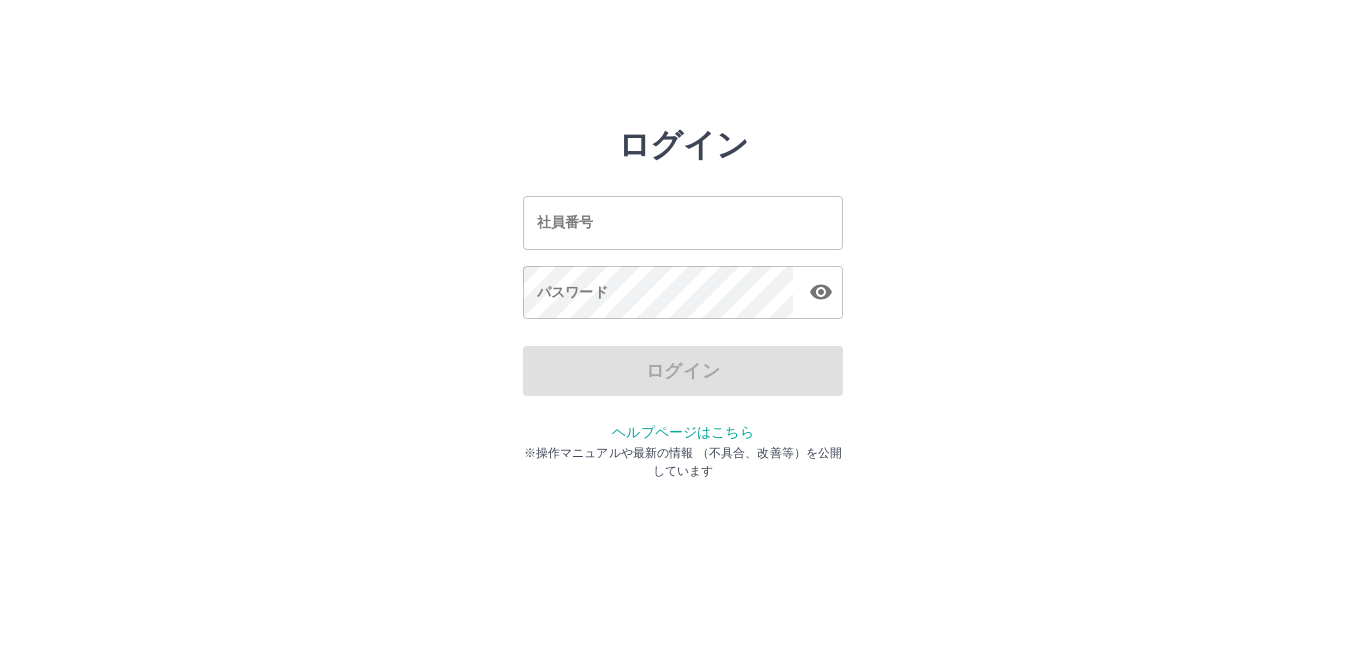 scroll, scrollTop: 0, scrollLeft: 0, axis: both 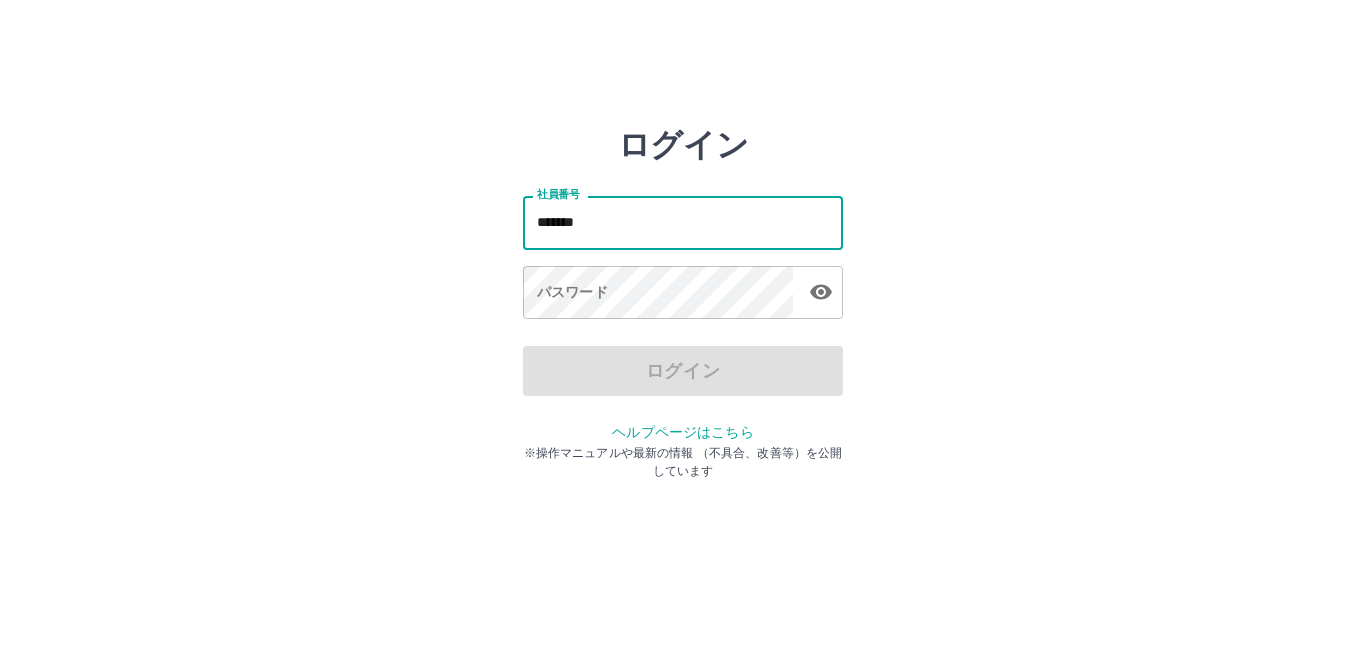 type on "*******" 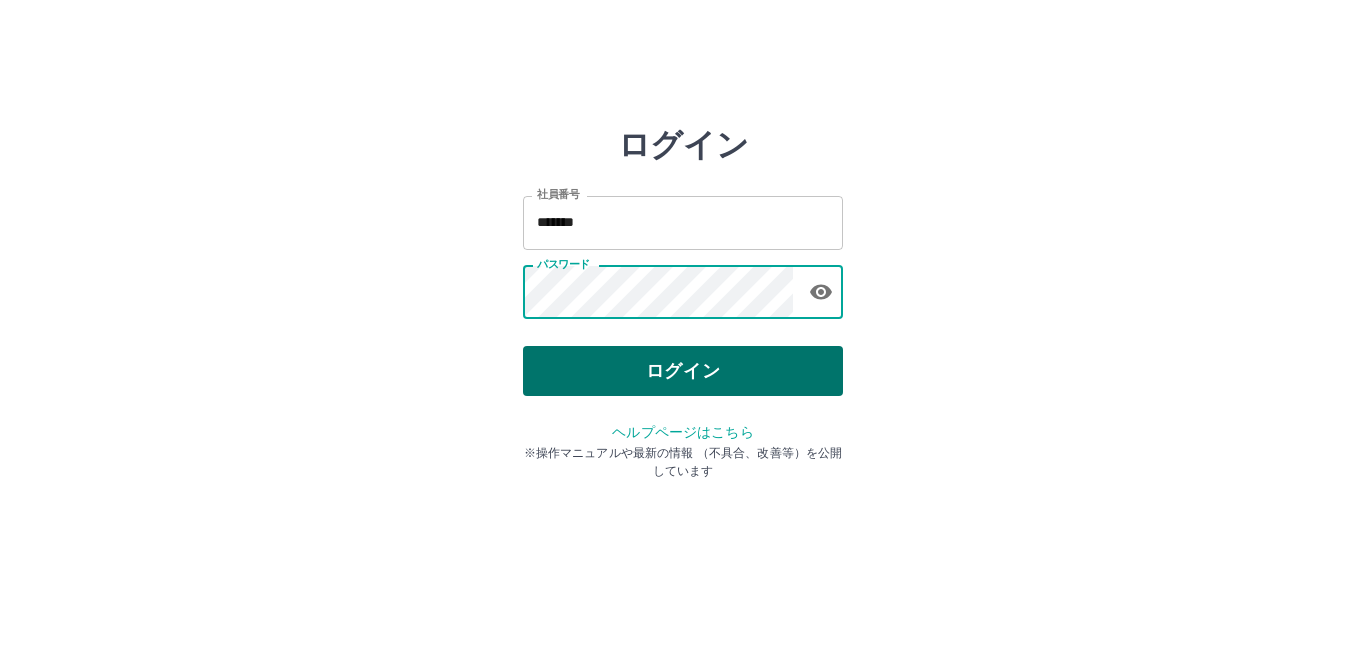 click on "ログイン" at bounding box center (683, 371) 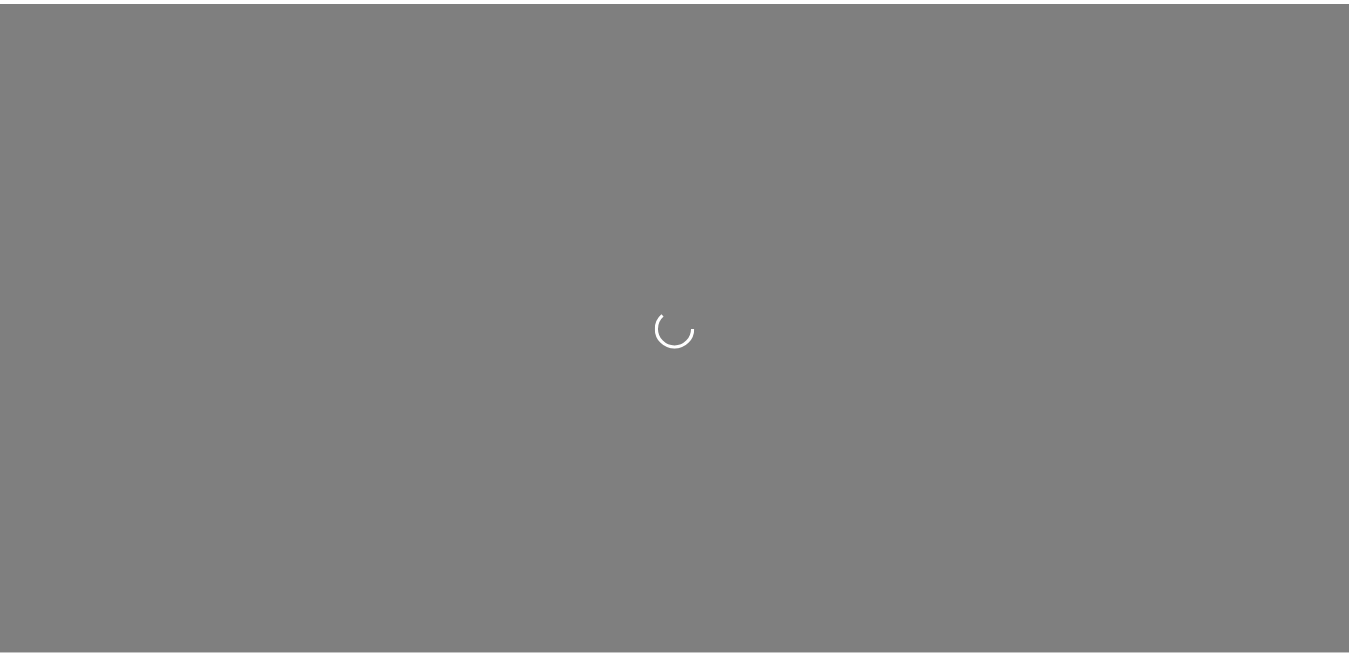 scroll, scrollTop: 0, scrollLeft: 0, axis: both 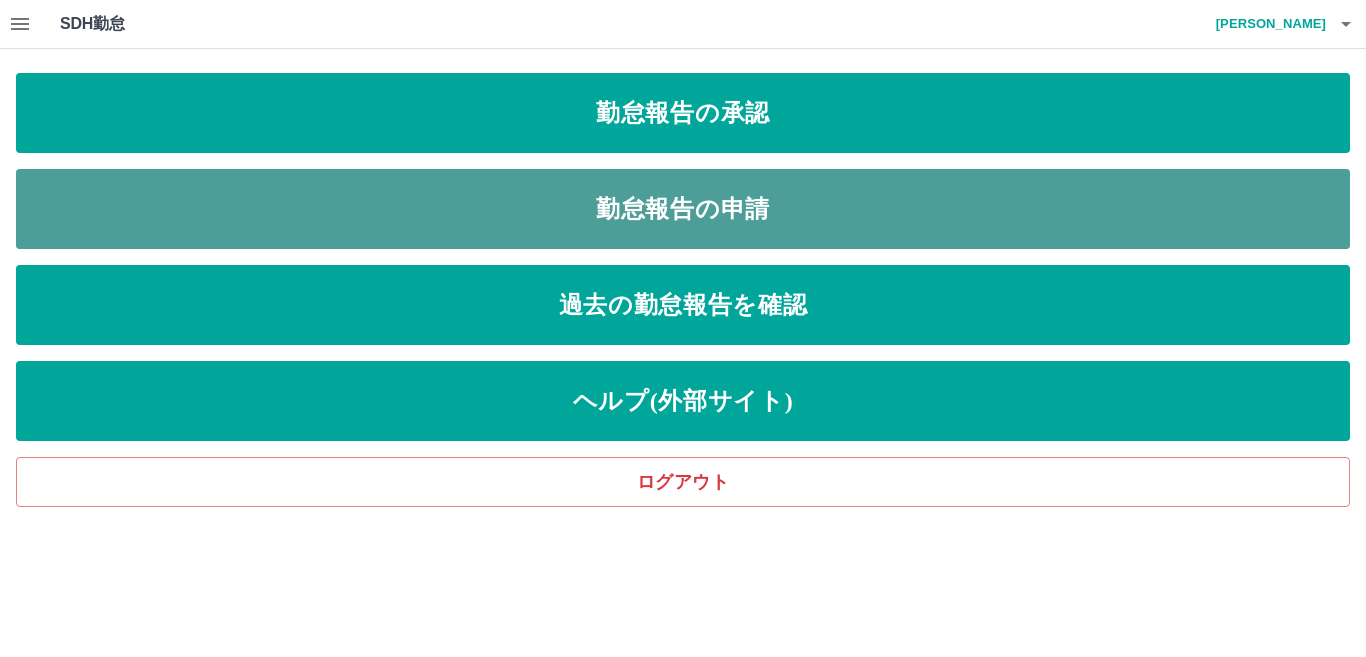 click on "勤怠報告の申請" at bounding box center (683, 209) 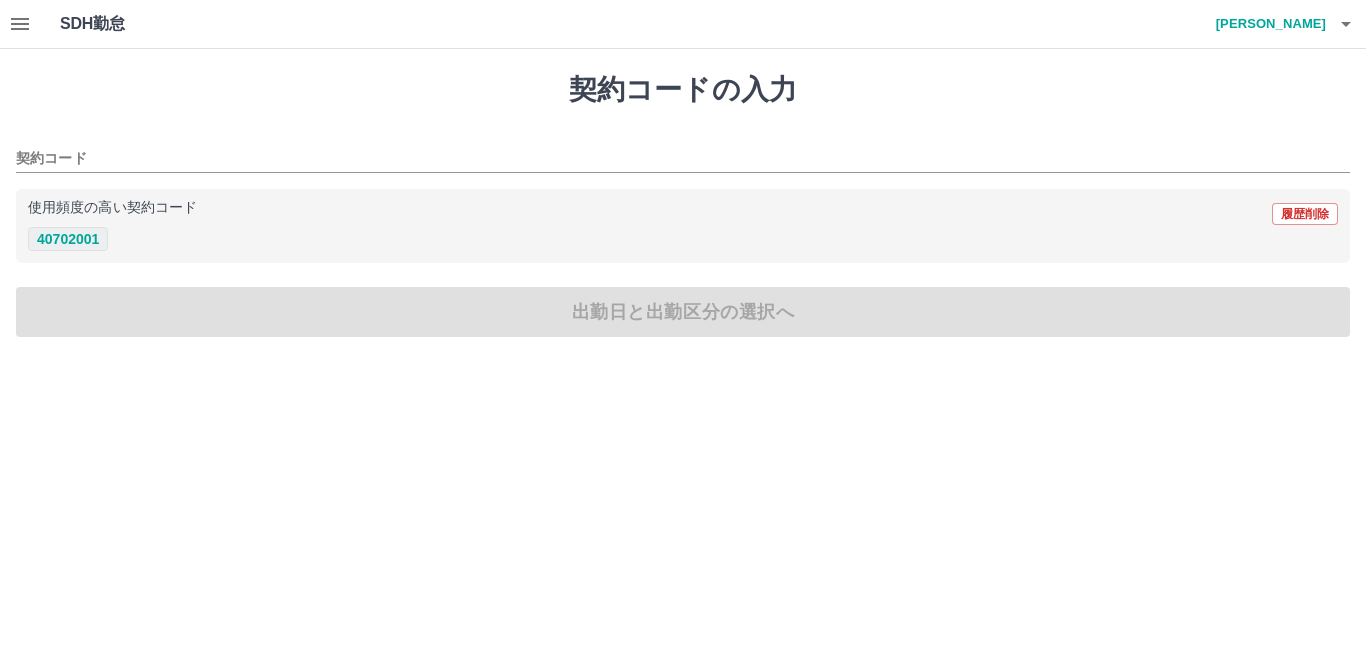 click on "40702001" at bounding box center (68, 239) 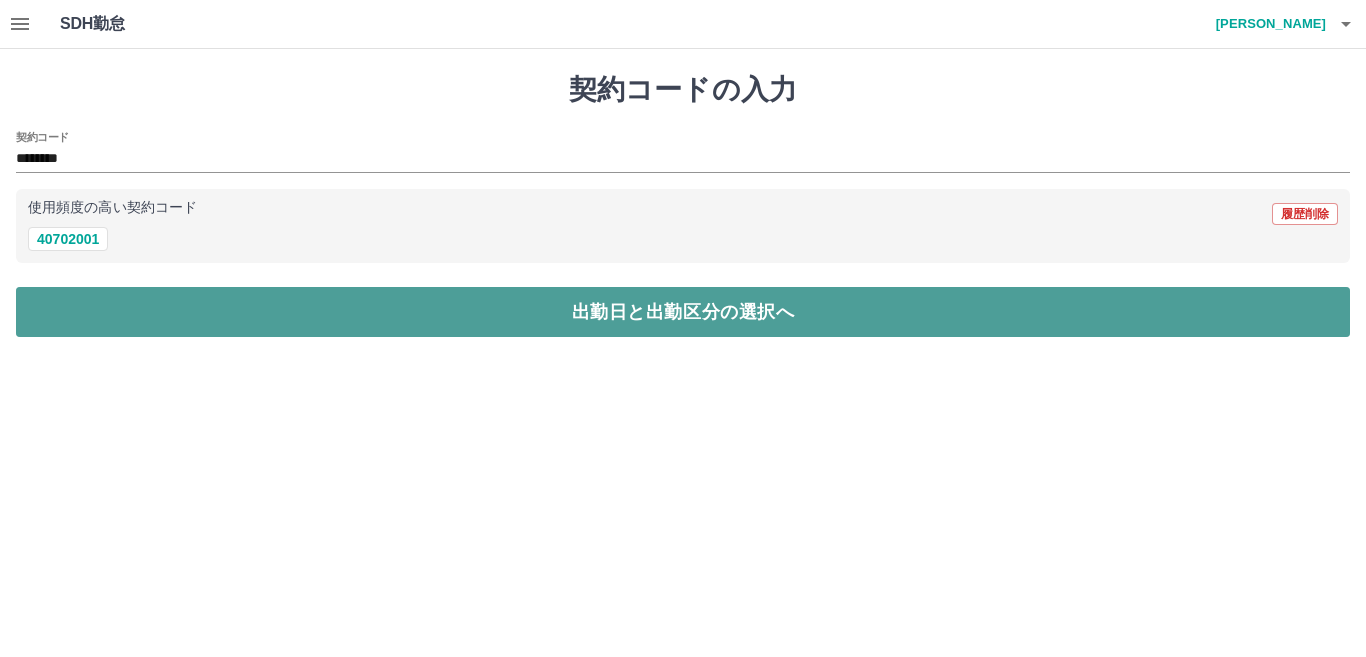click on "出勤日と出勤区分の選択へ" at bounding box center (683, 312) 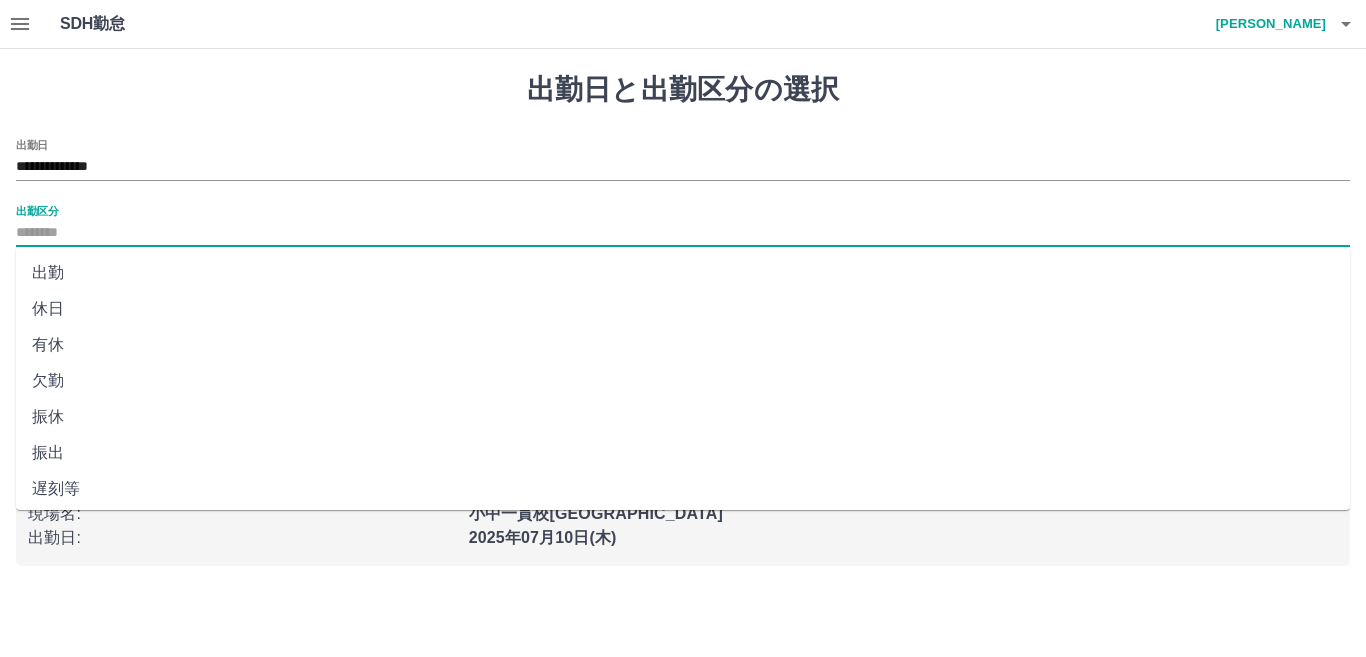 click on "出勤区分" at bounding box center [683, 233] 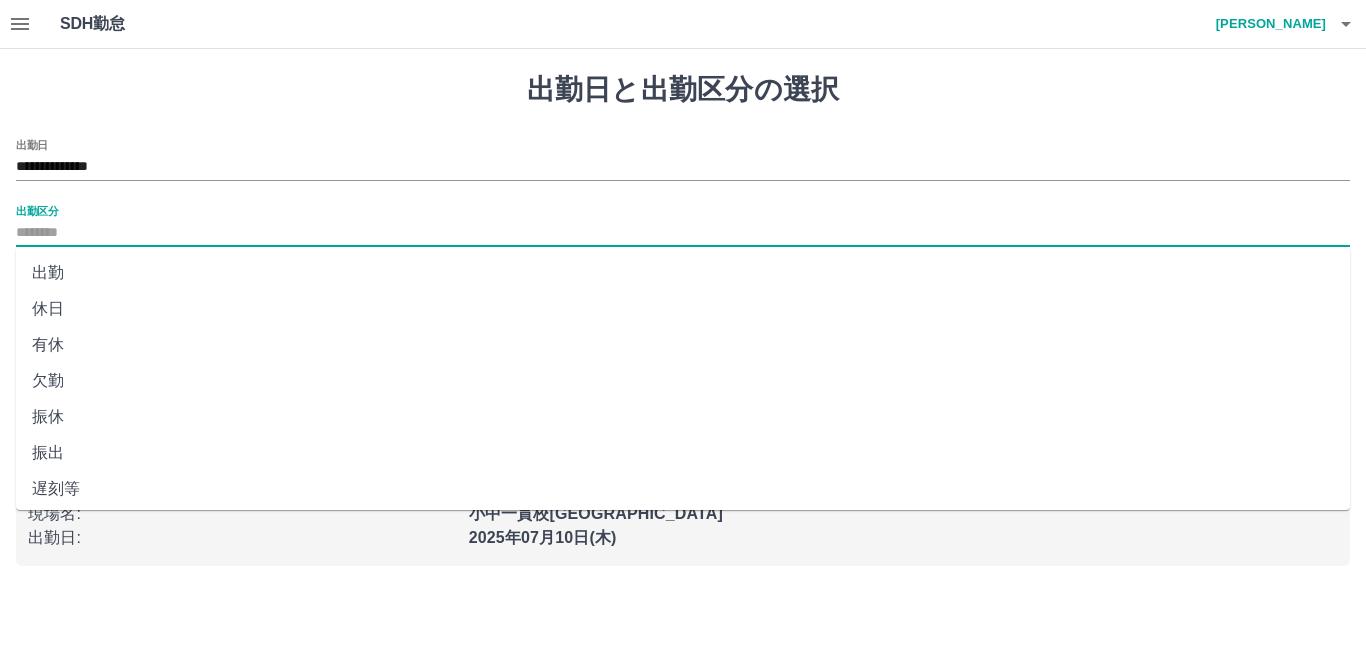 click on "出勤" at bounding box center [683, 273] 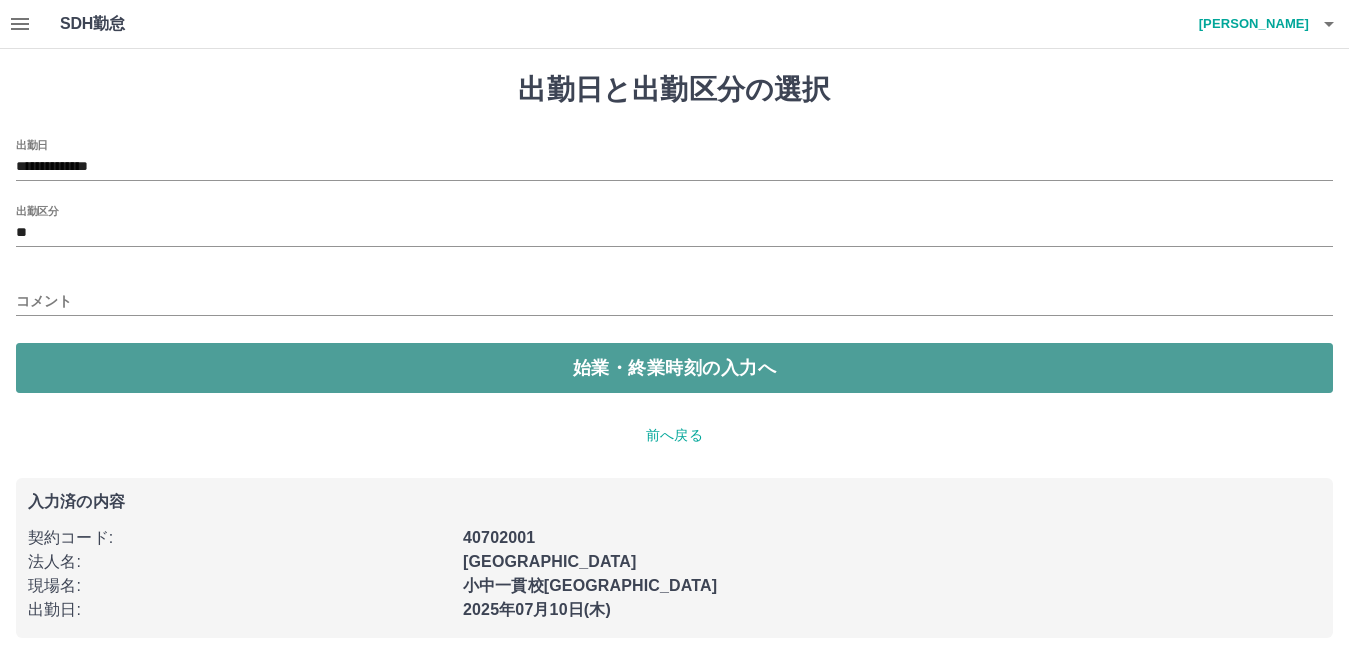 click on "始業・終業時刻の入力へ" at bounding box center (674, 368) 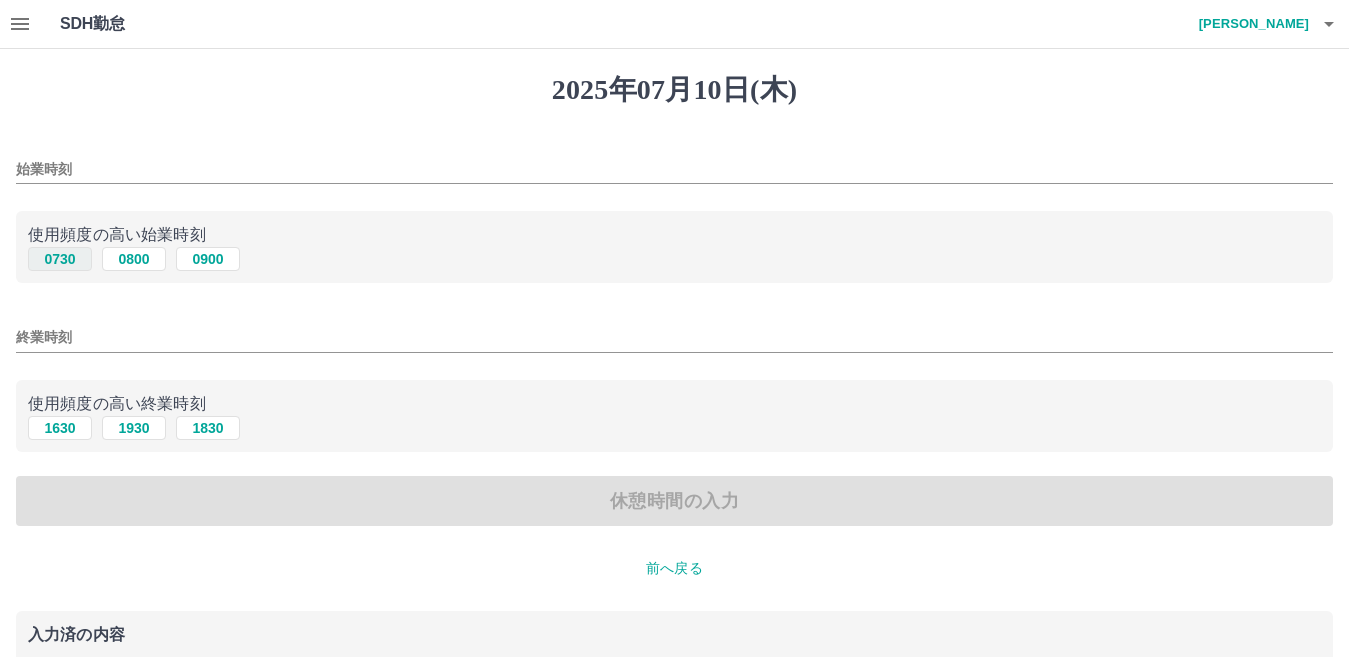 click on "0730" at bounding box center (60, 259) 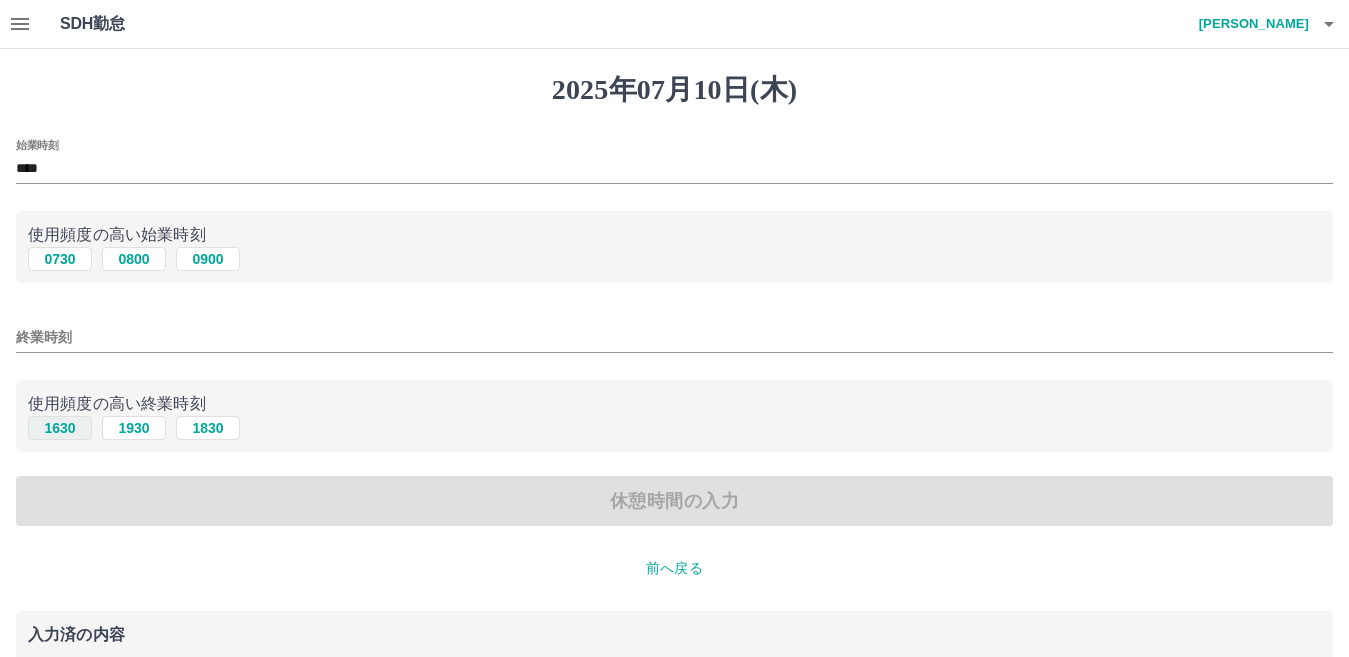 click on "1630" at bounding box center [60, 428] 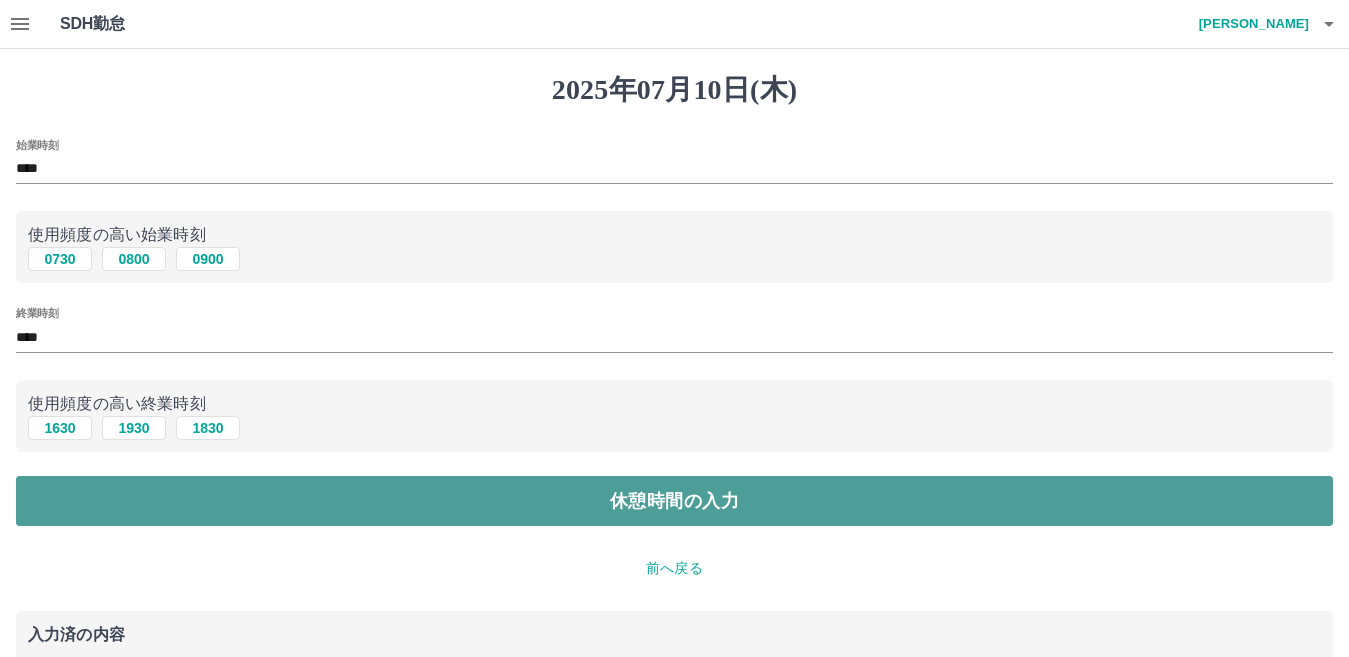 click on "休憩時間の入力" at bounding box center [674, 501] 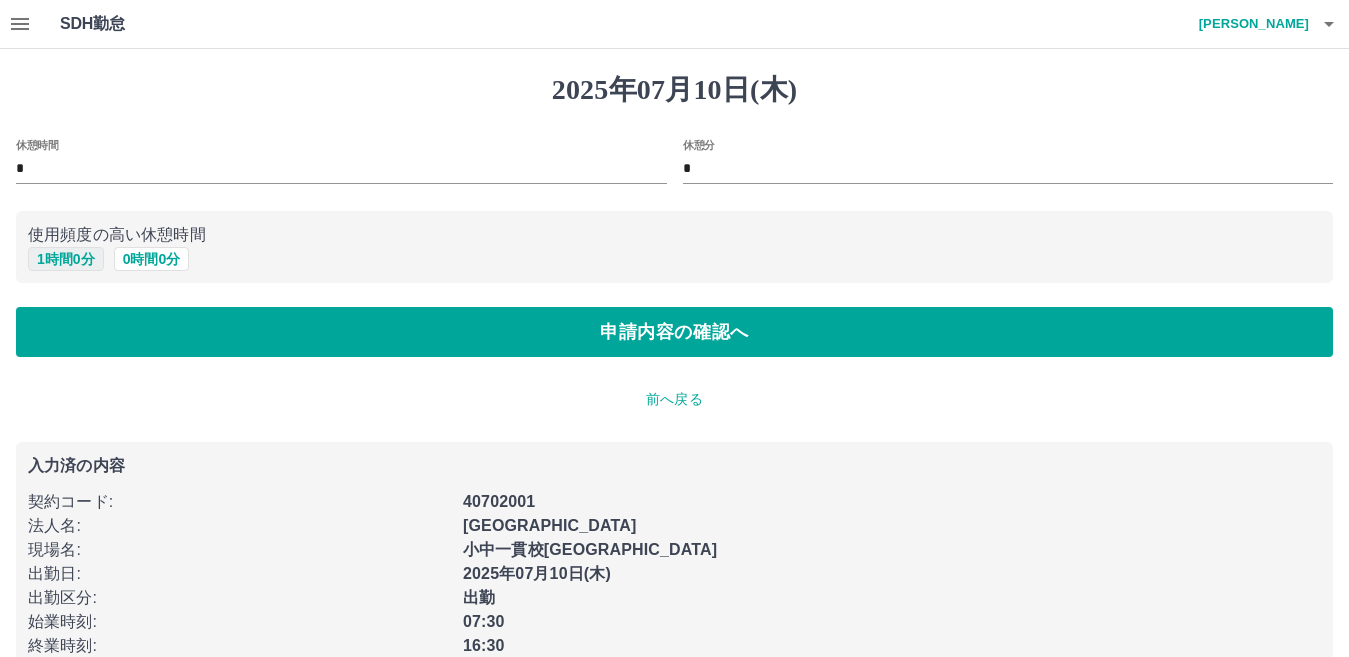 click on "1 時間 0 分" at bounding box center (66, 259) 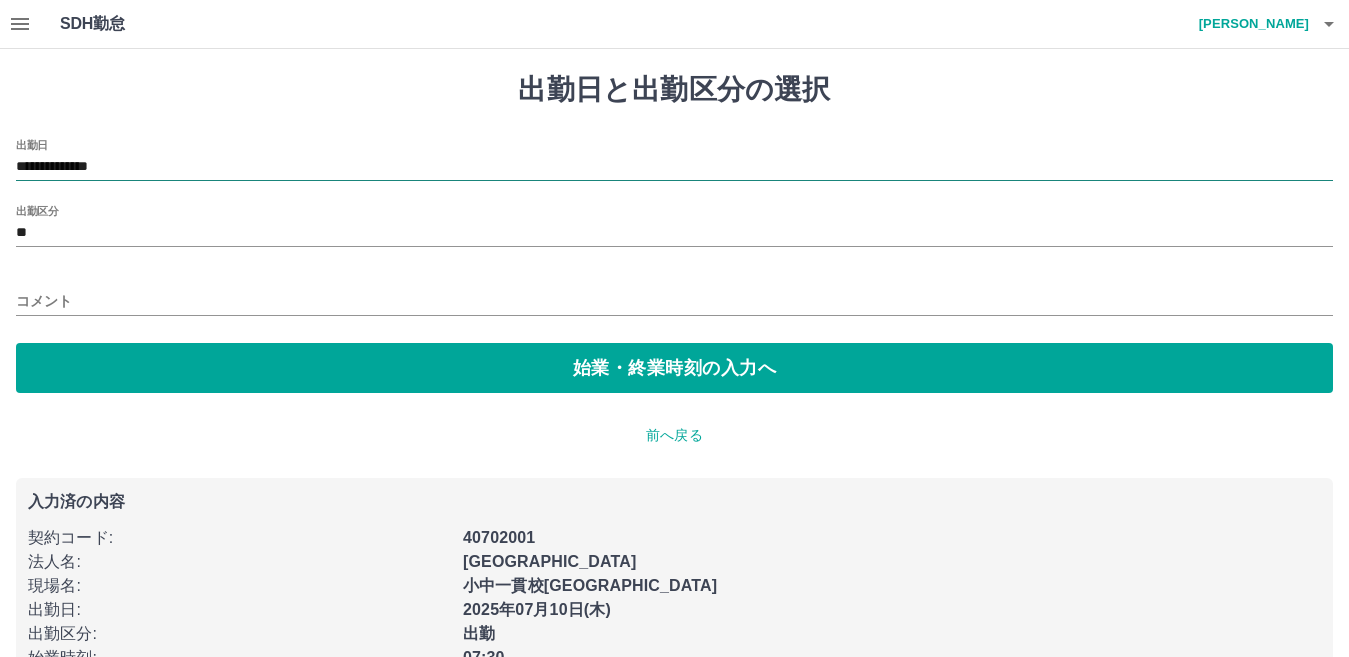 click on "**********" at bounding box center [674, 167] 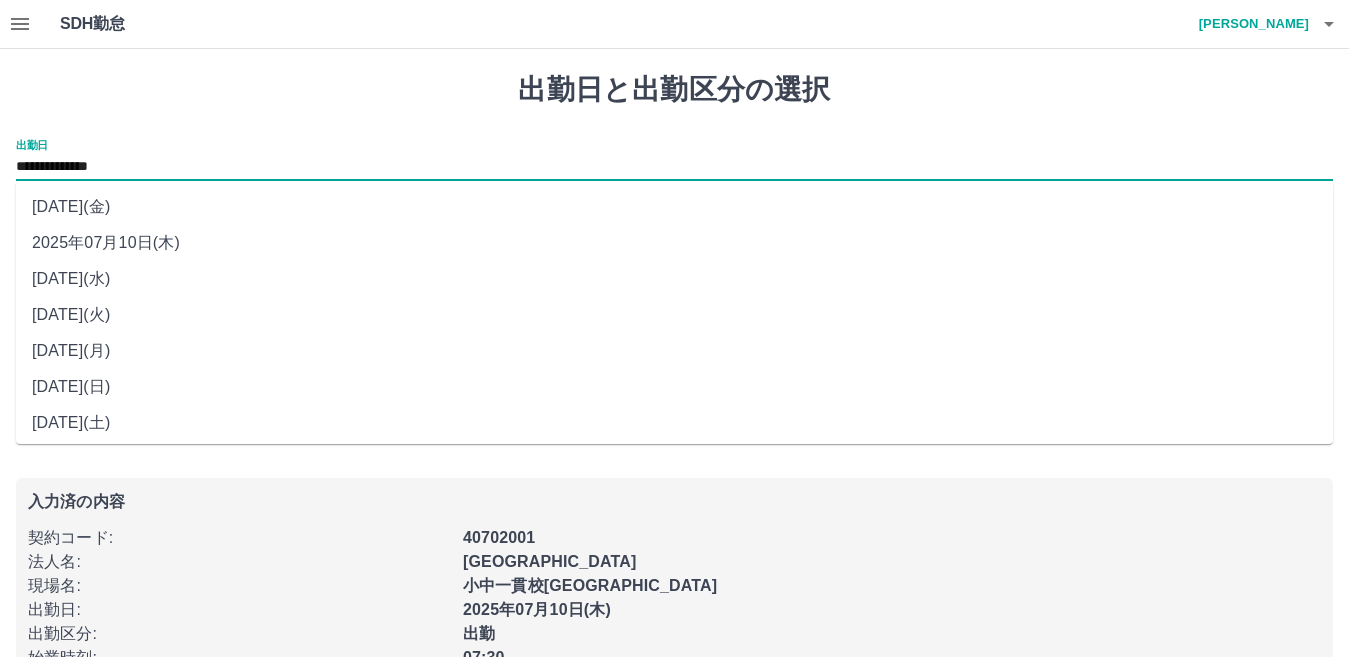 click on "2025年07月11日(金)" at bounding box center (674, 207) 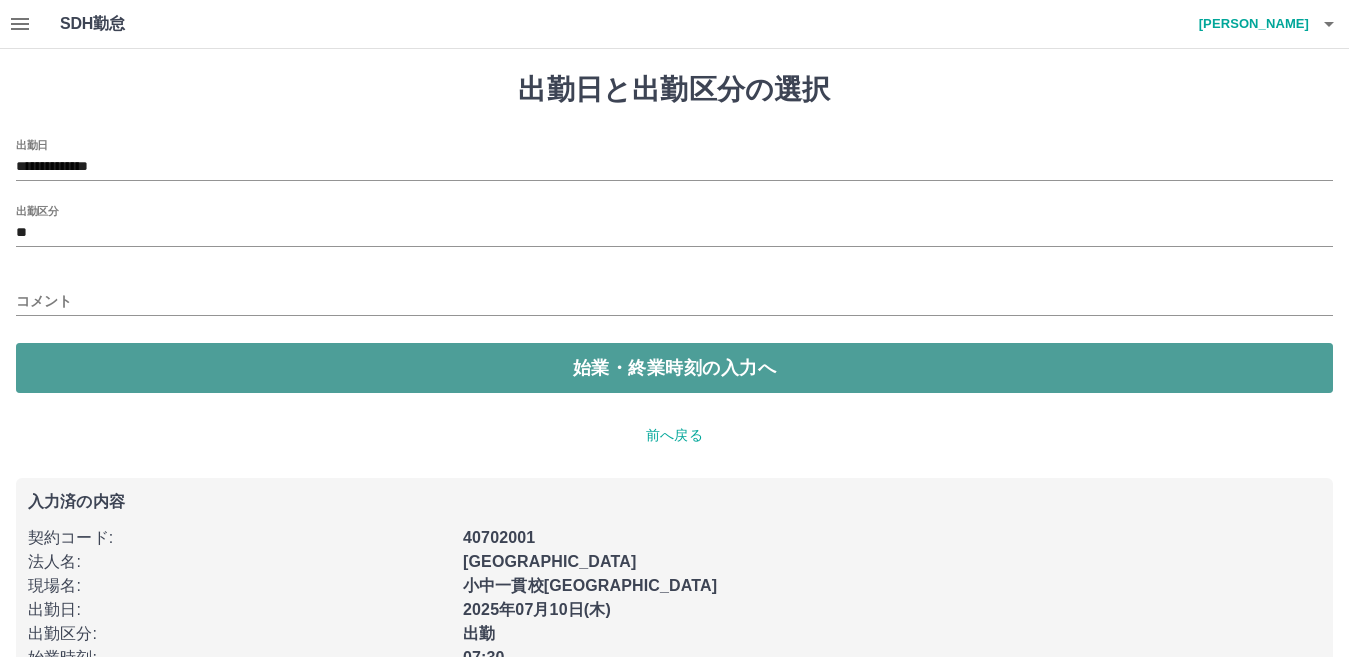 click on "始業・終業時刻の入力へ" at bounding box center (674, 368) 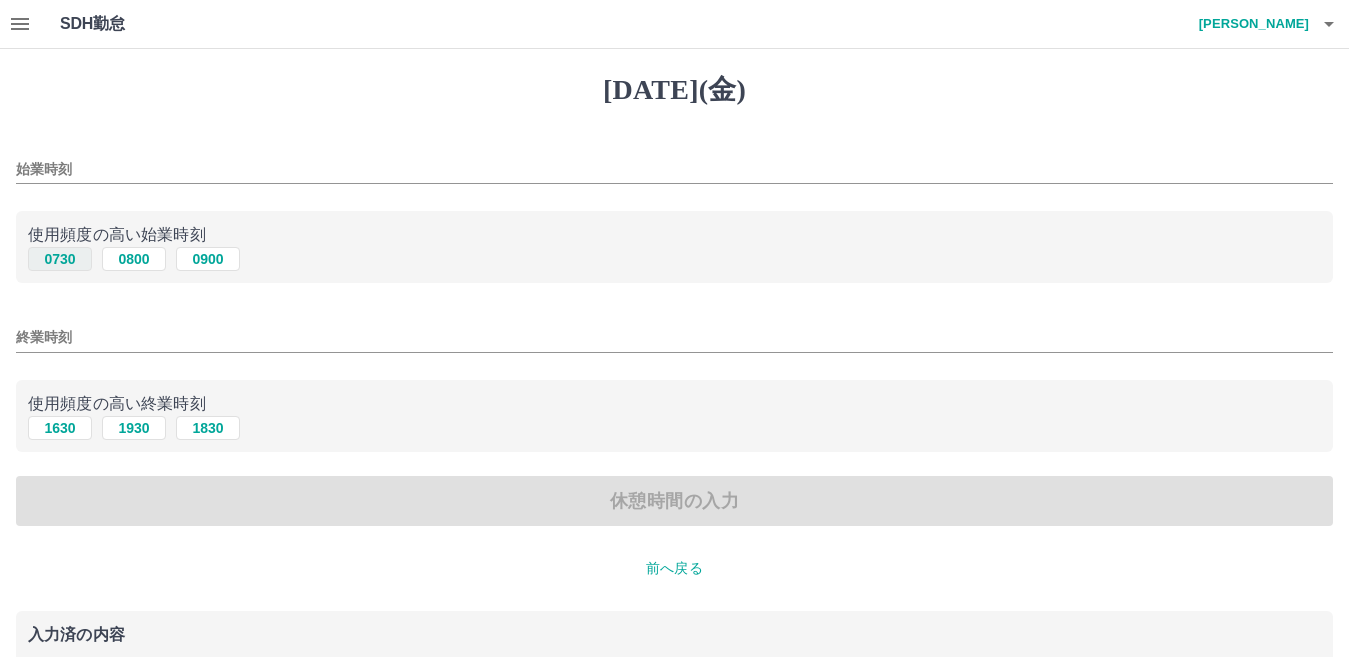 click on "0730" at bounding box center (60, 259) 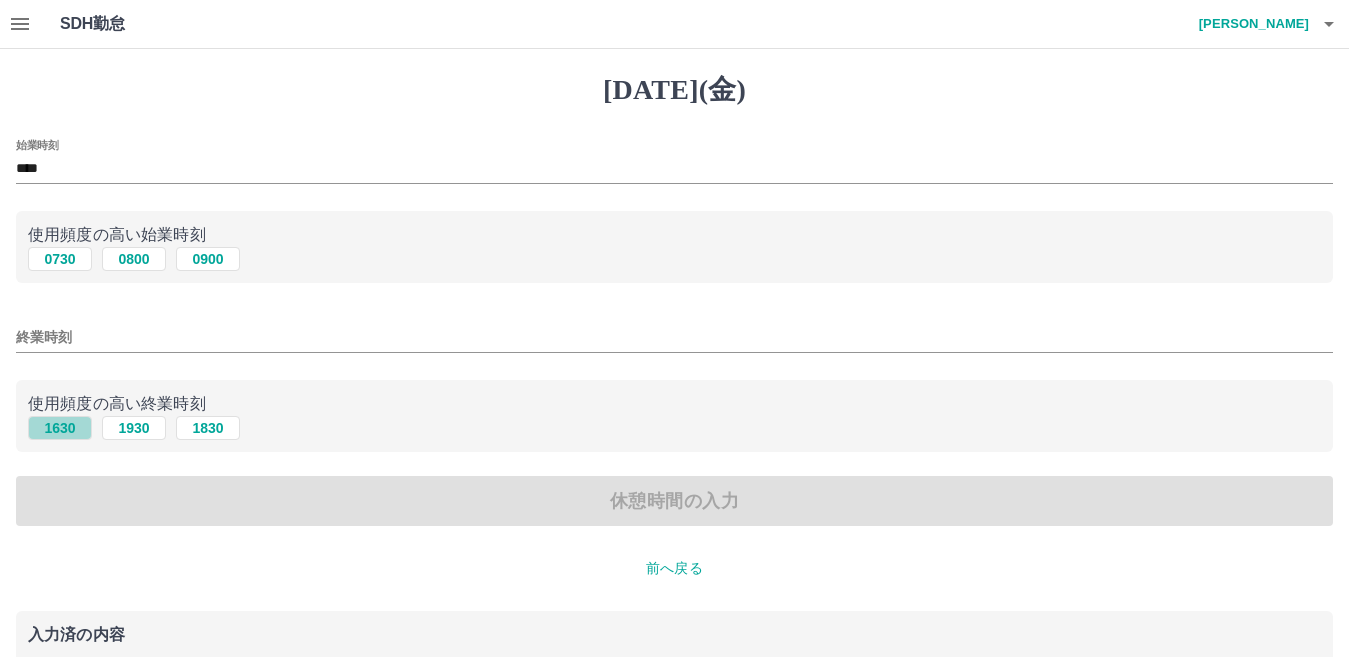 click on "1630" at bounding box center (60, 428) 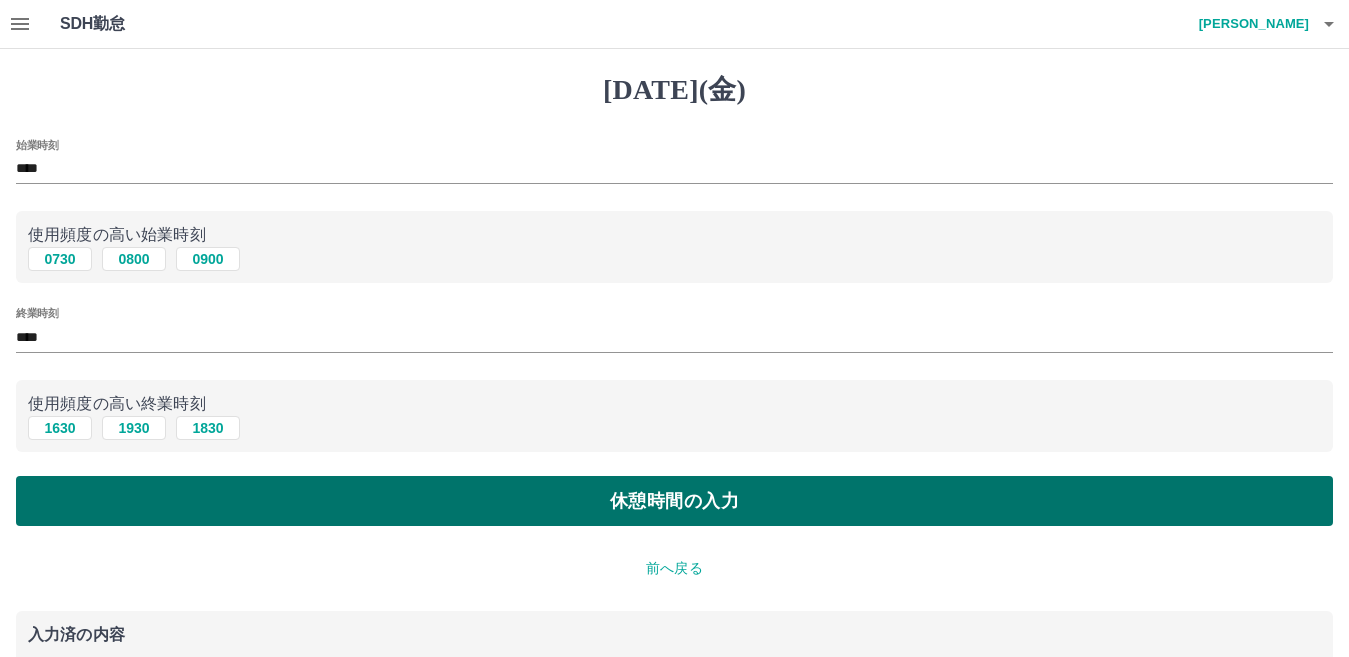 click on "休憩時間の入力" at bounding box center (674, 501) 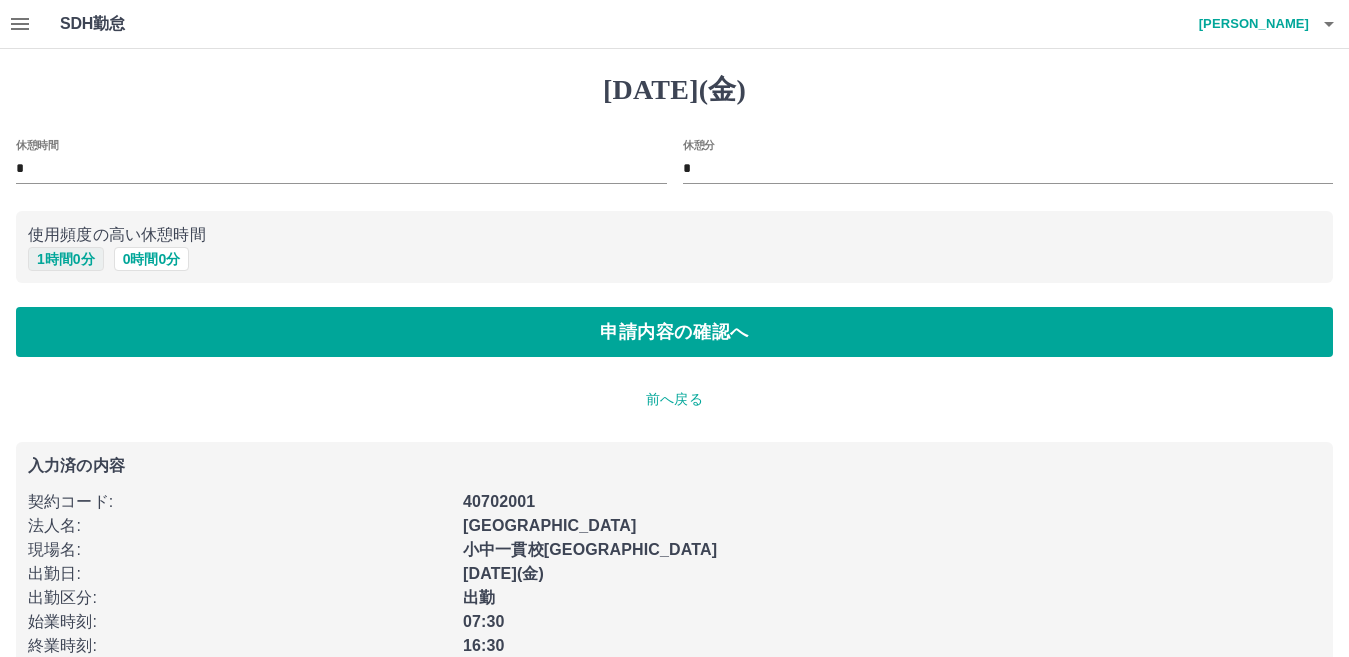 click on "1 時間 0 分" at bounding box center (66, 259) 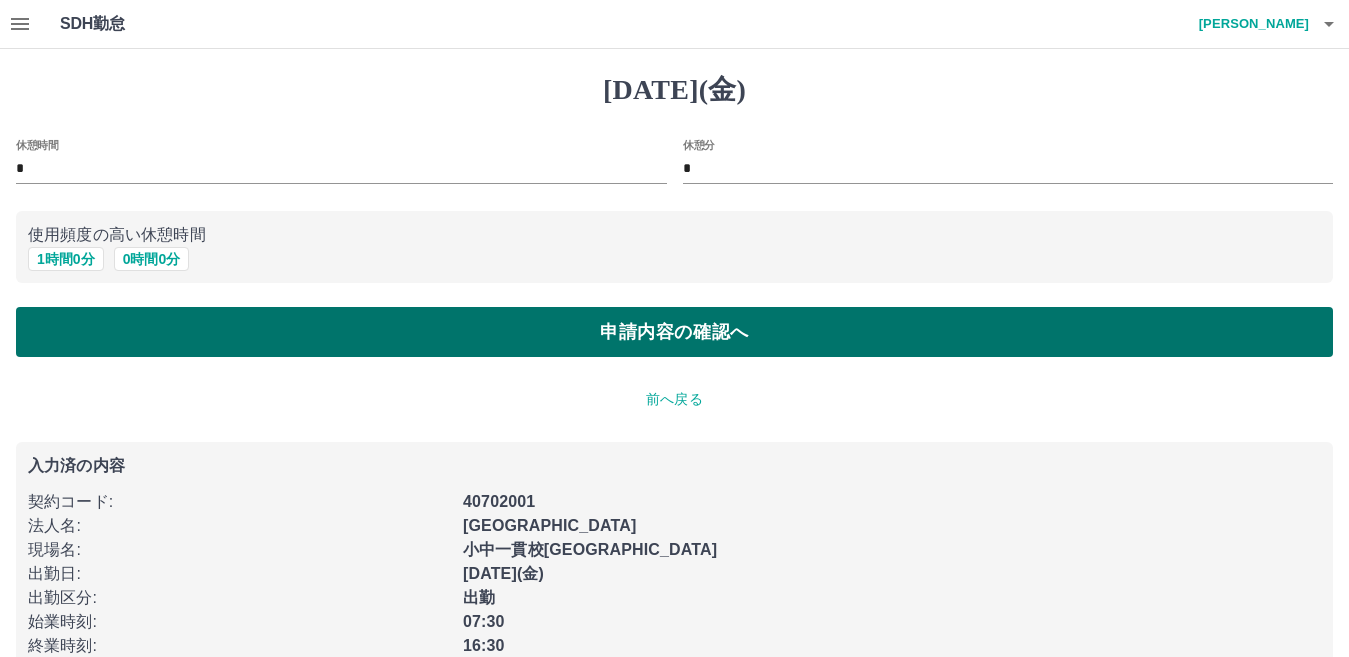 click on "申請内容の確認へ" at bounding box center (674, 332) 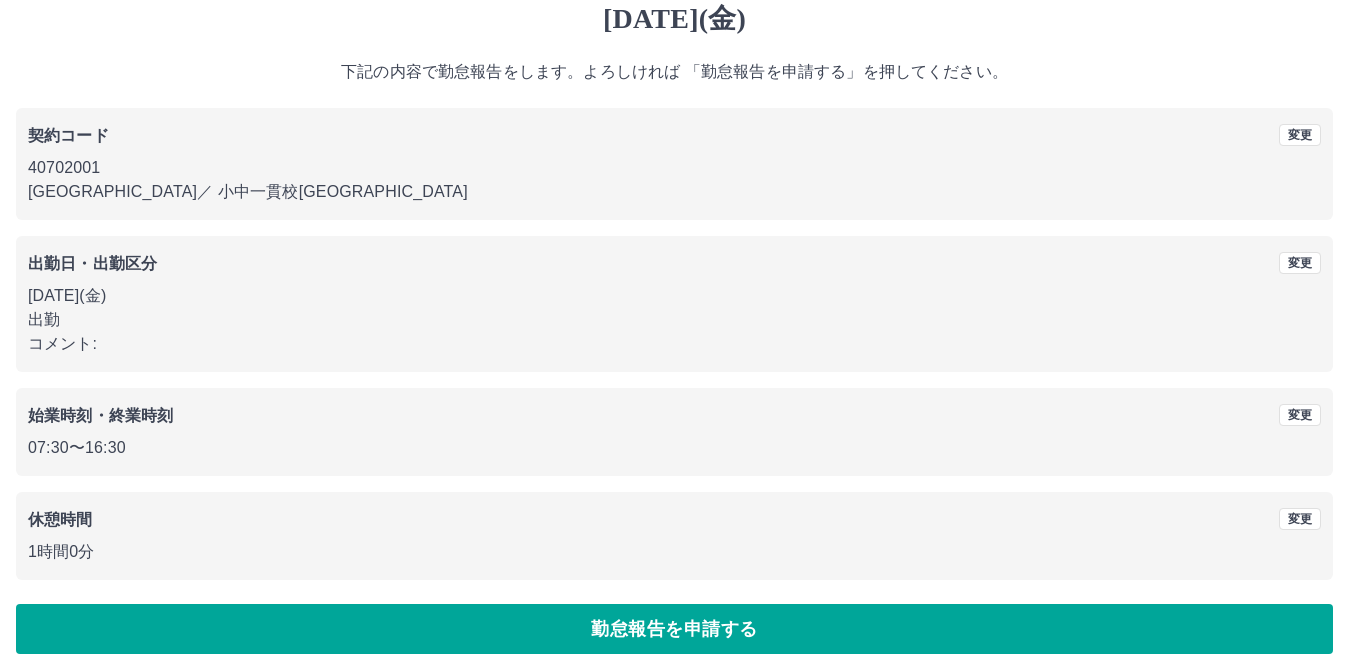scroll, scrollTop: 92, scrollLeft: 0, axis: vertical 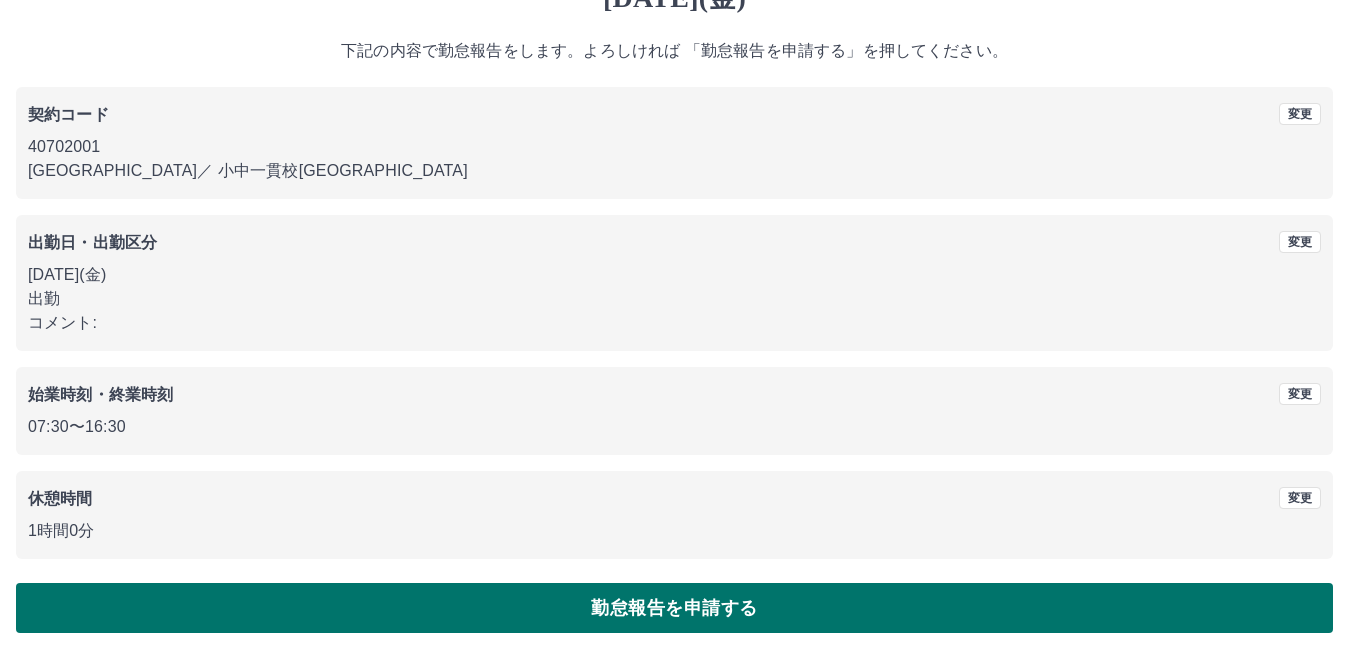 click on "勤怠報告を申請する" at bounding box center [674, 608] 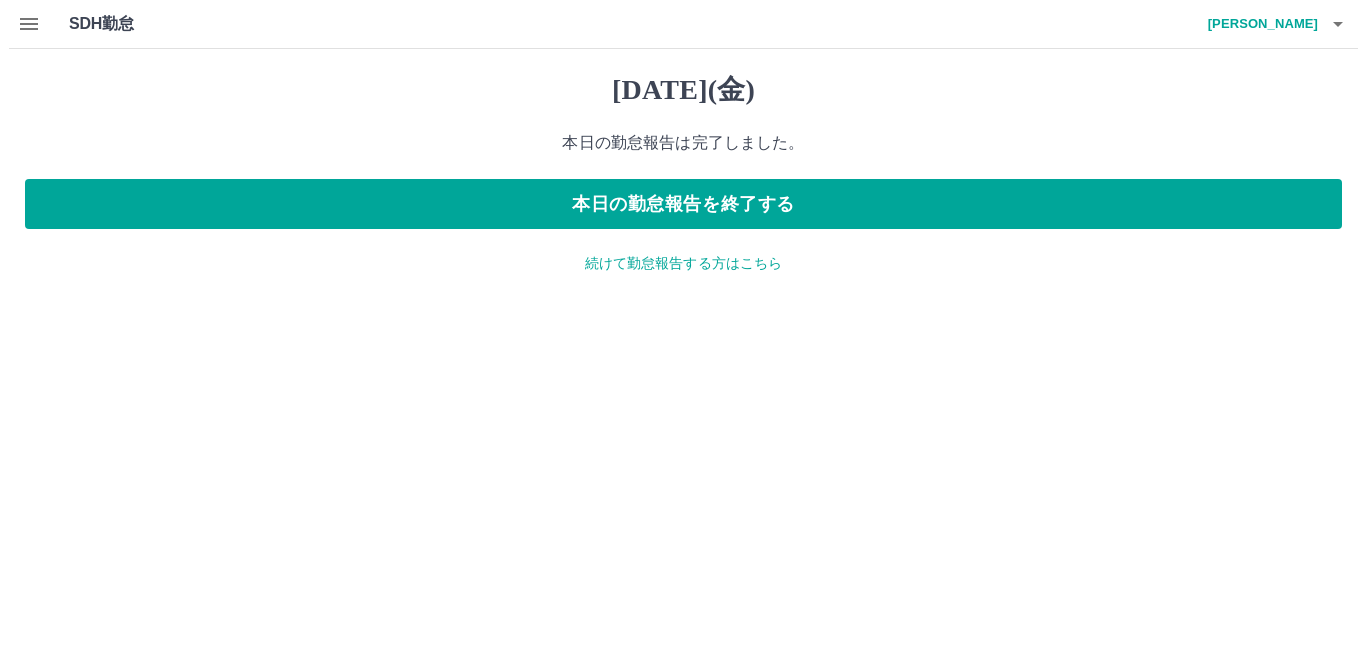 scroll, scrollTop: 0, scrollLeft: 0, axis: both 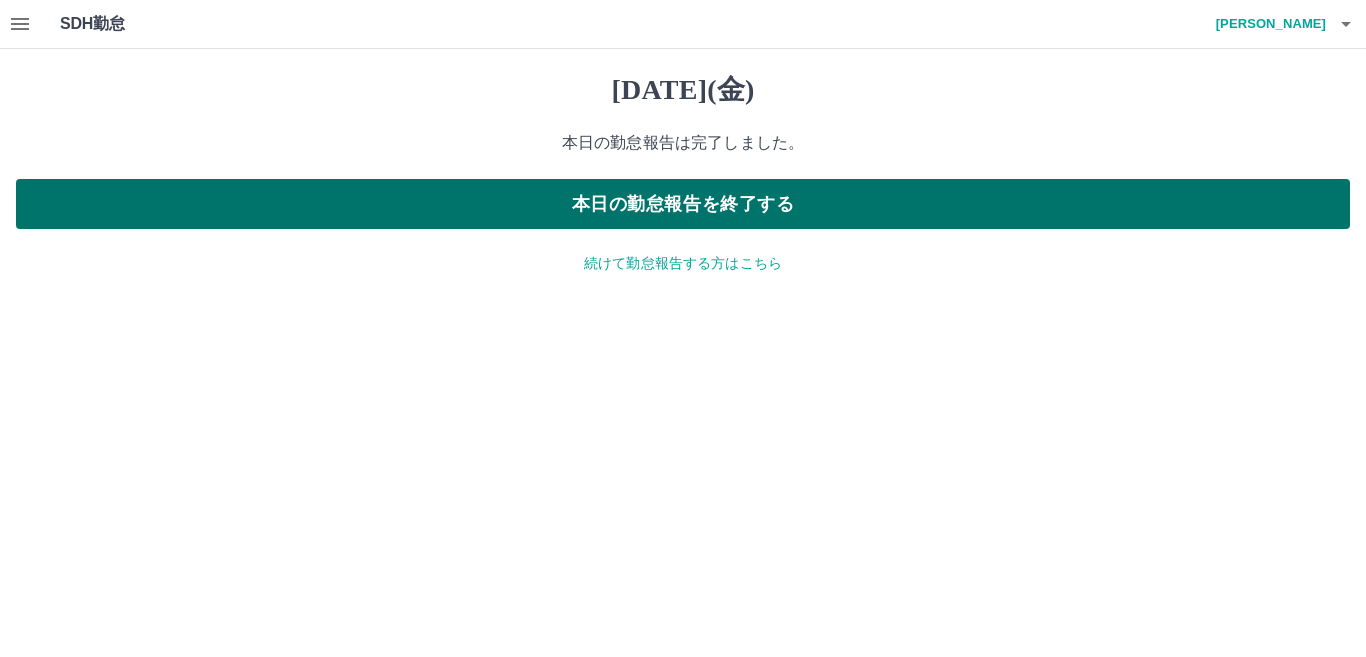 click on "本日の勤怠報告を終了する" at bounding box center (683, 204) 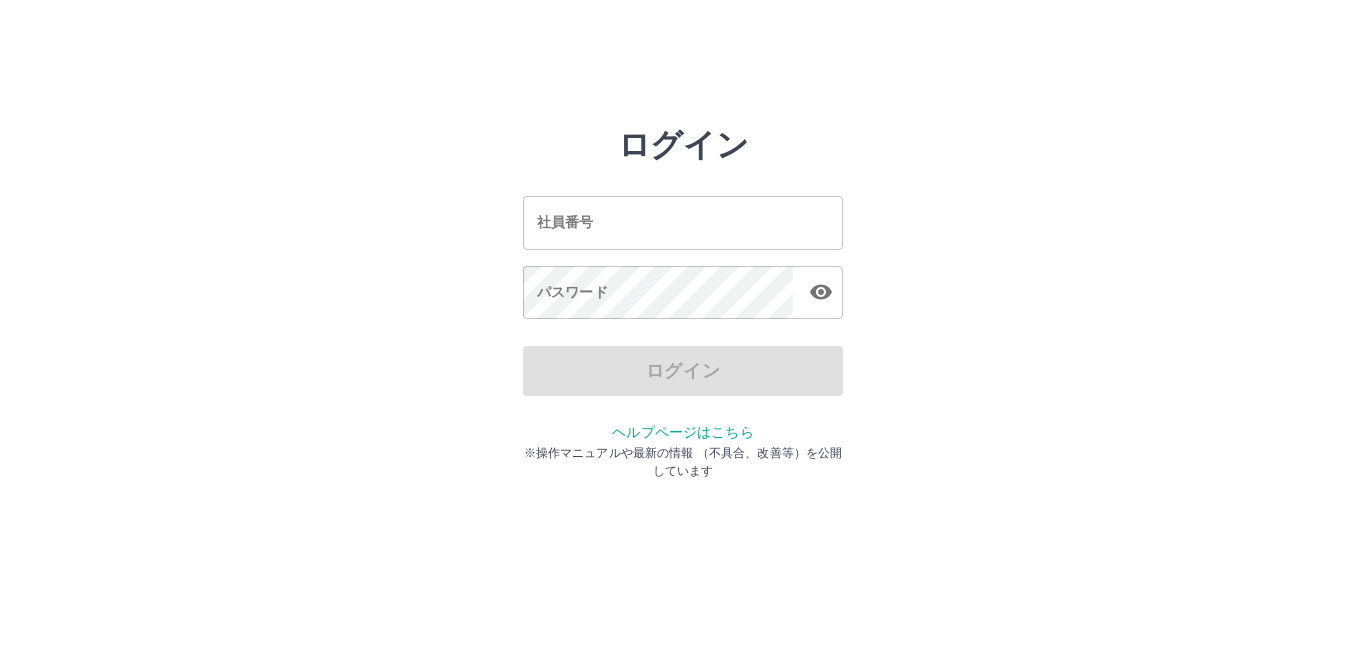 scroll, scrollTop: 0, scrollLeft: 0, axis: both 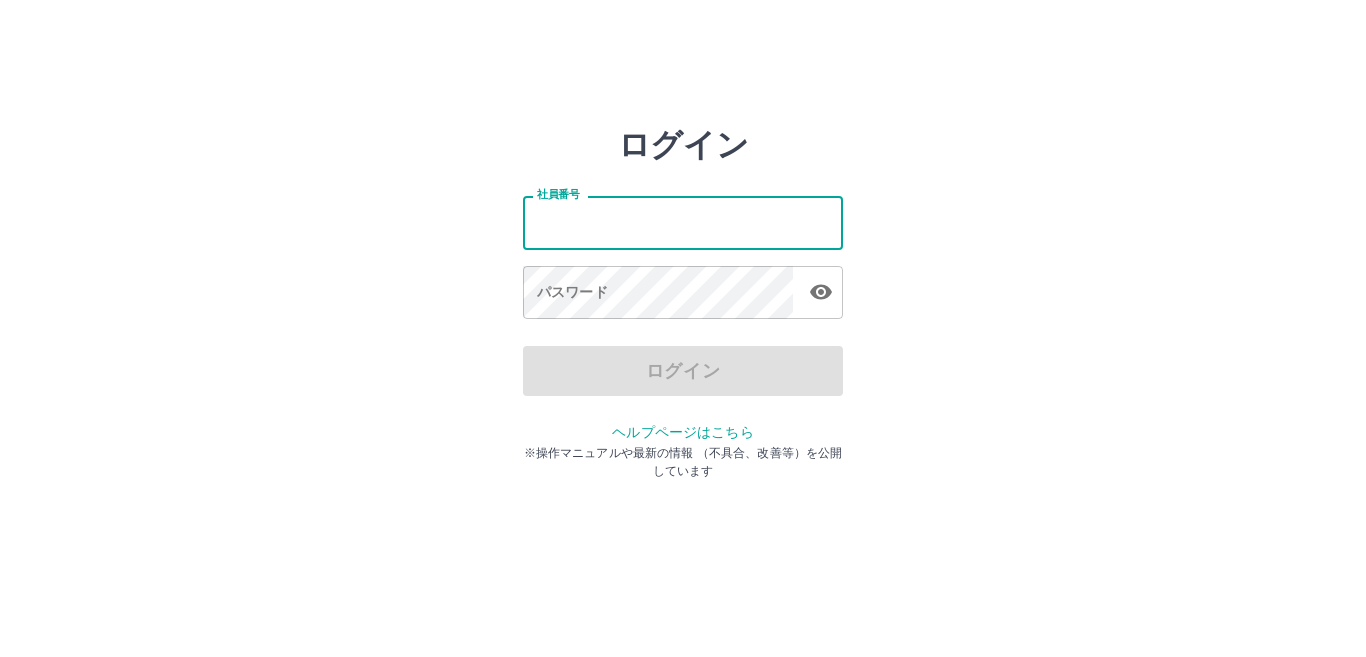 click on "社員番号" at bounding box center (683, 222) 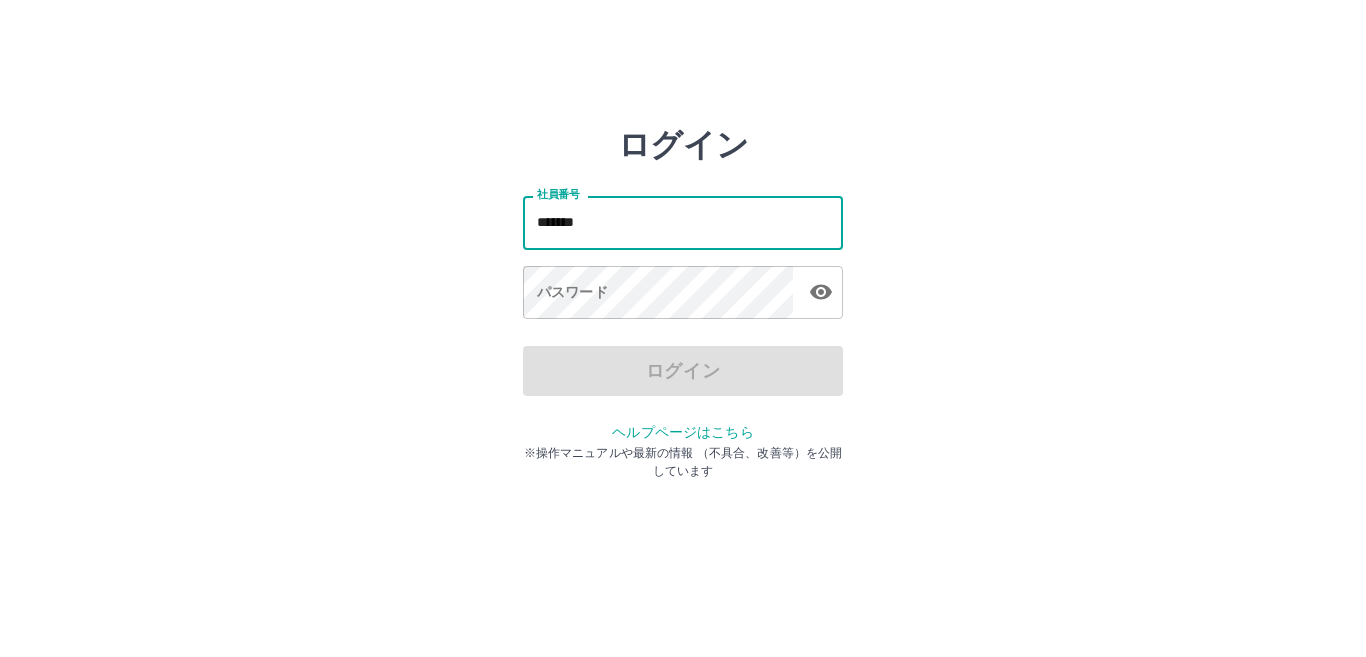 type on "*******" 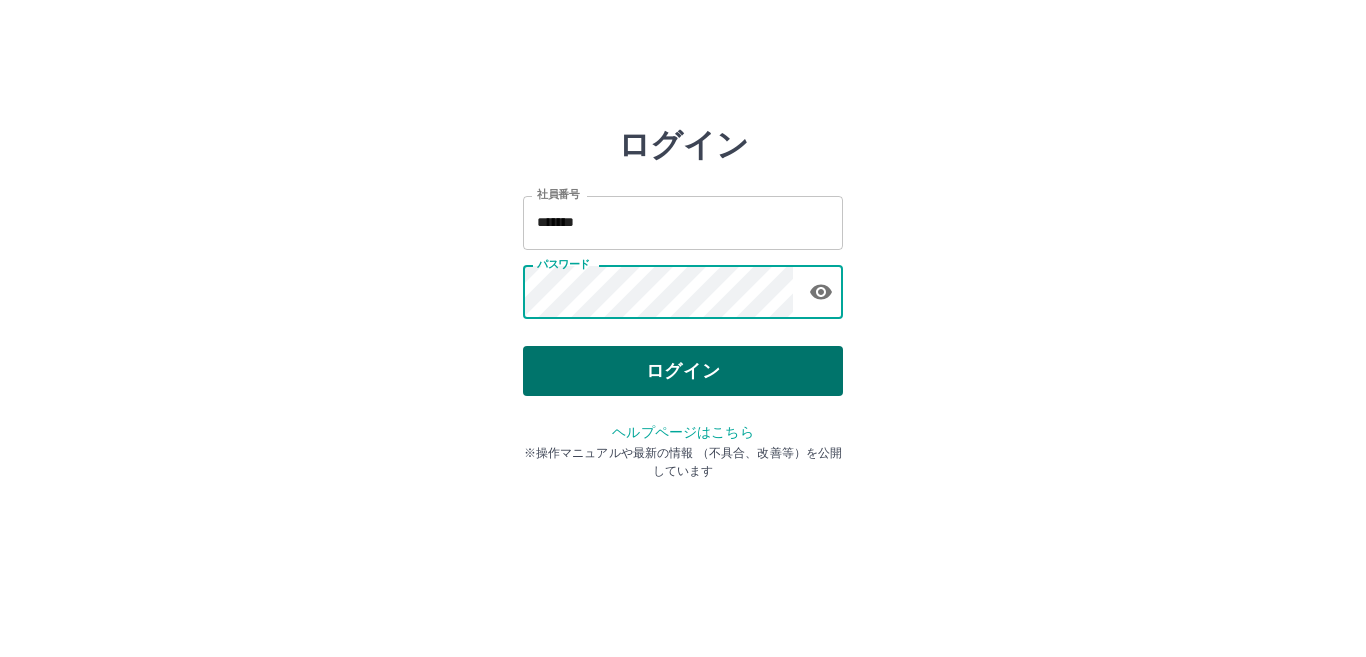 click on "ログイン" at bounding box center [683, 371] 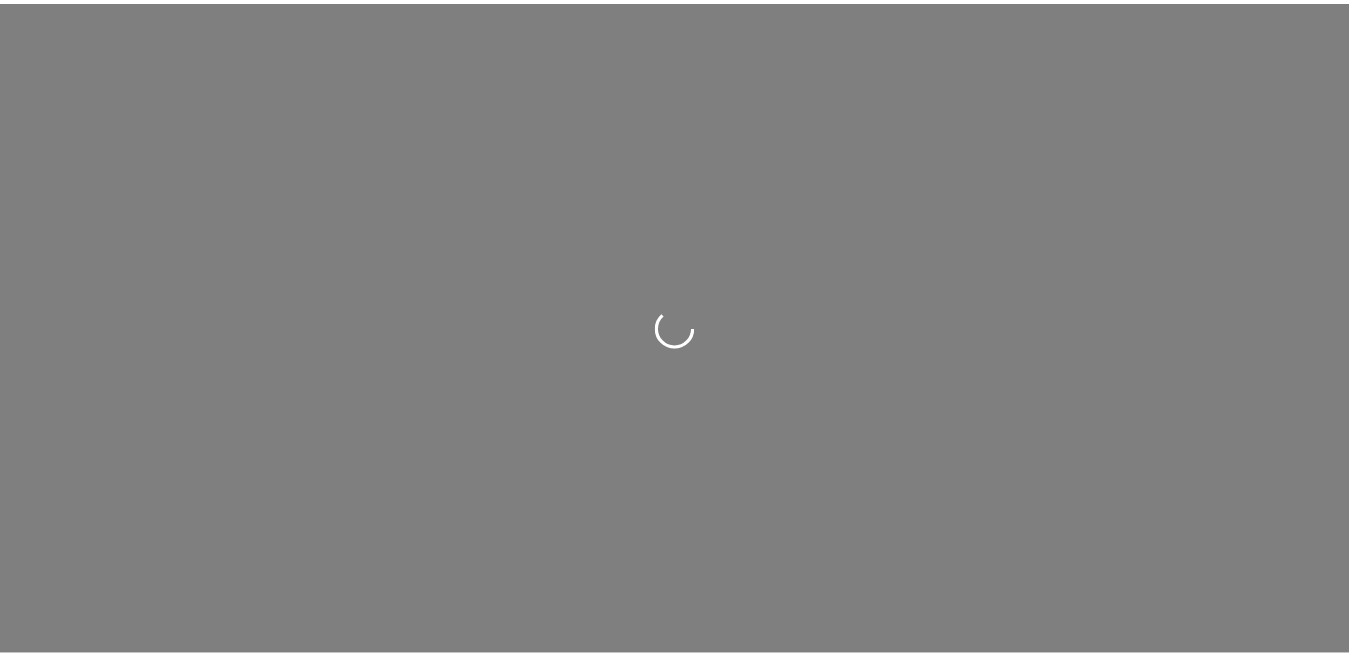 scroll, scrollTop: 0, scrollLeft: 0, axis: both 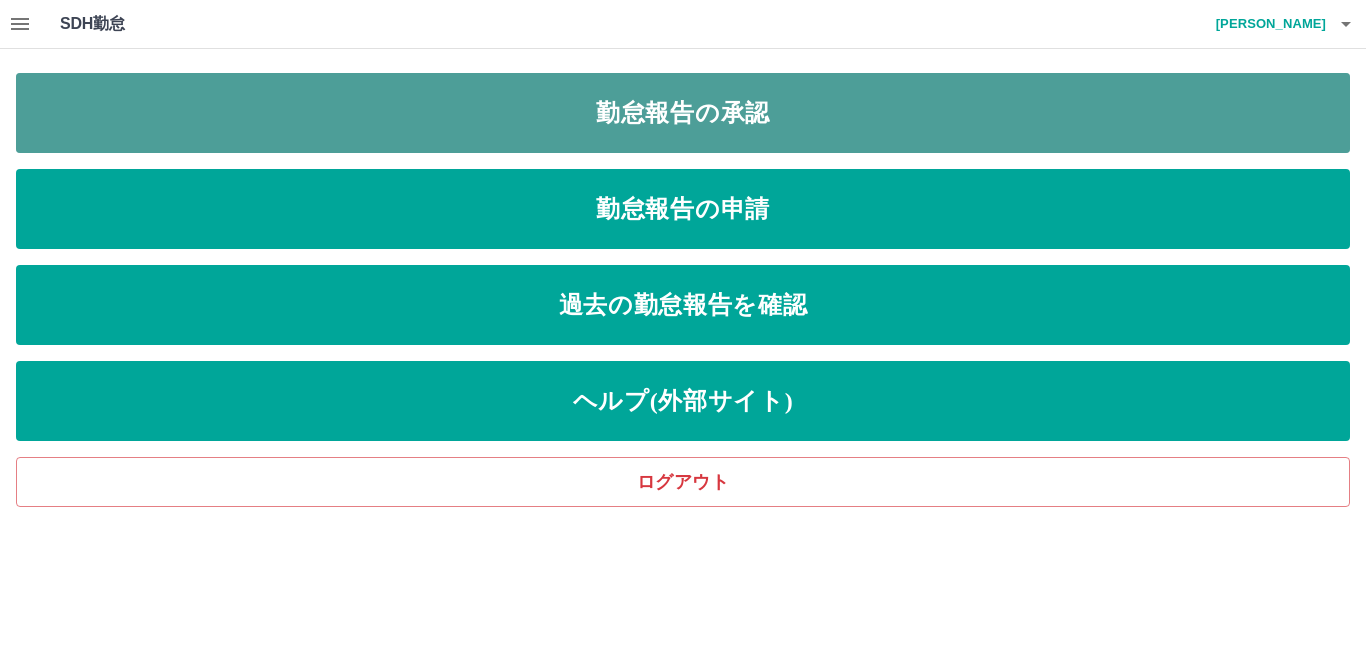 click on "勤怠報告の承認" at bounding box center [683, 113] 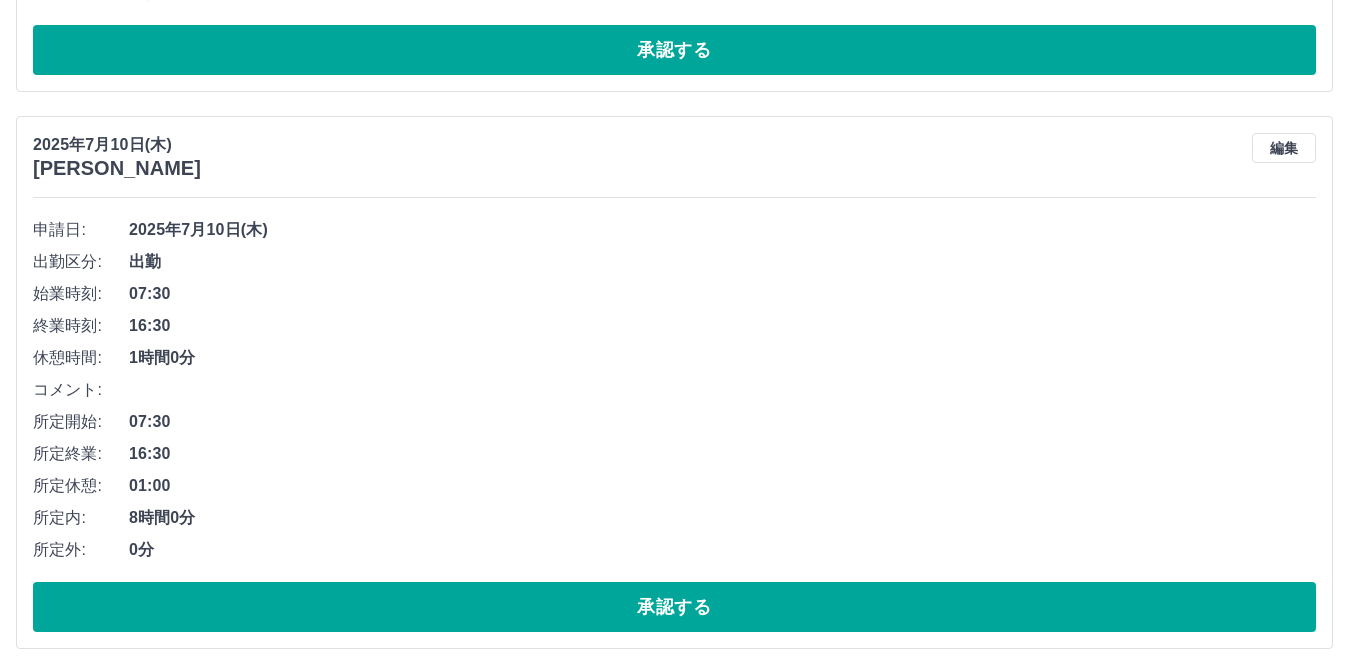 scroll, scrollTop: 1250, scrollLeft: 0, axis: vertical 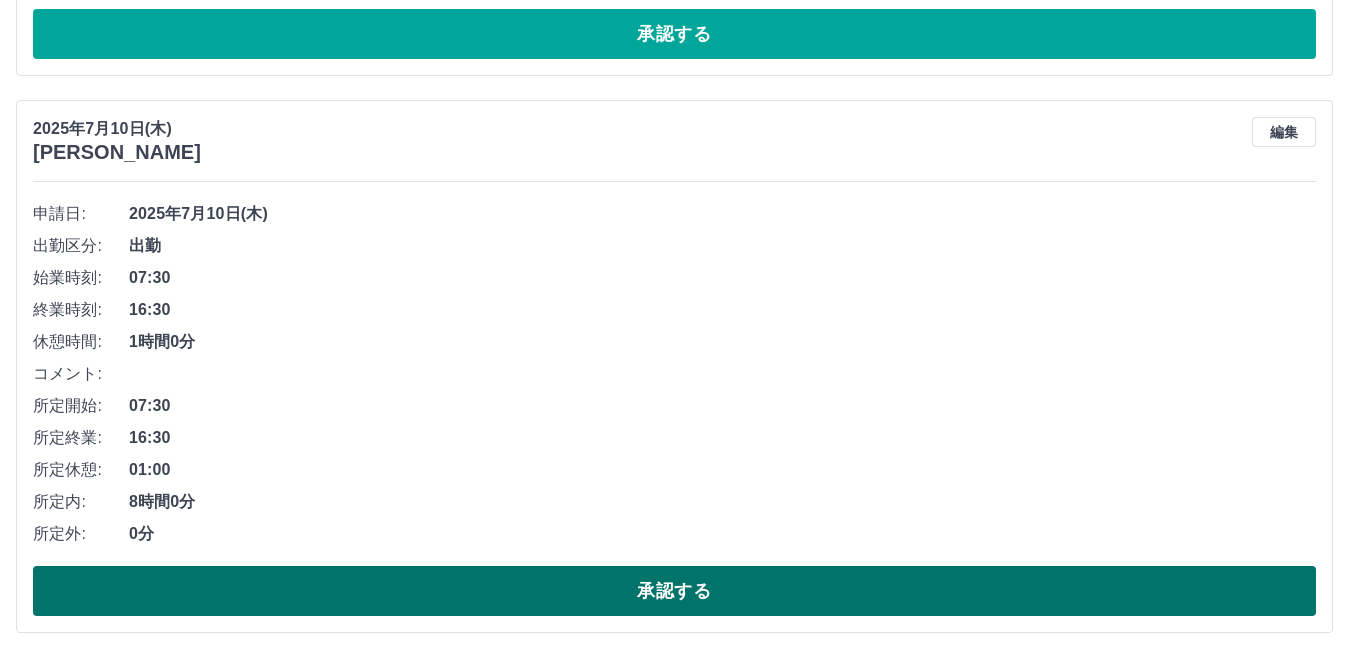 click on "承認する" at bounding box center (674, 591) 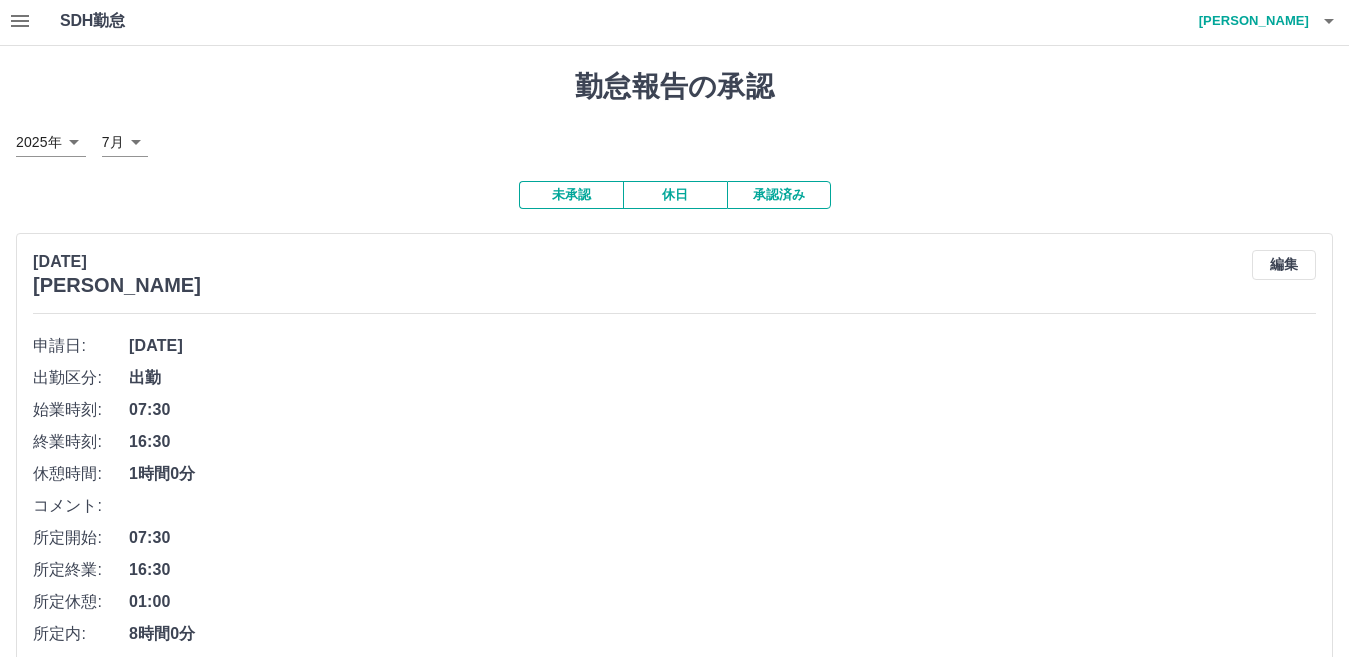 scroll, scrollTop: 0, scrollLeft: 0, axis: both 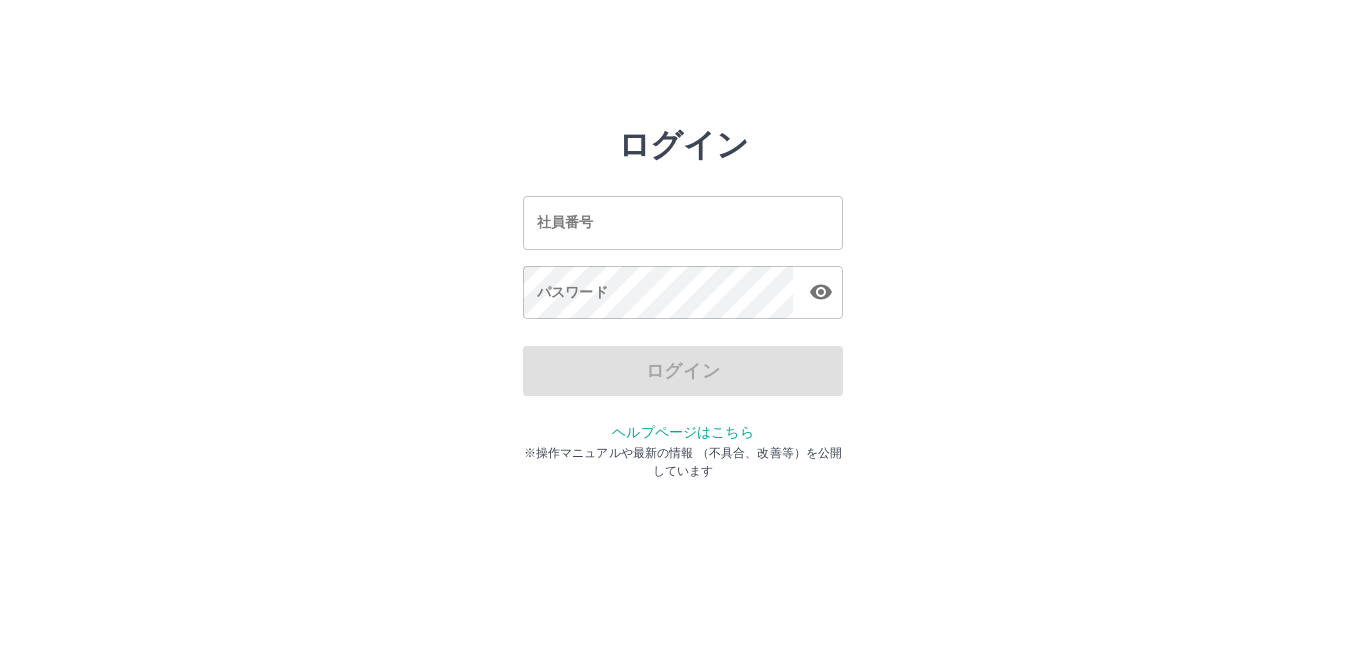 click on "社員番号" at bounding box center [683, 222] 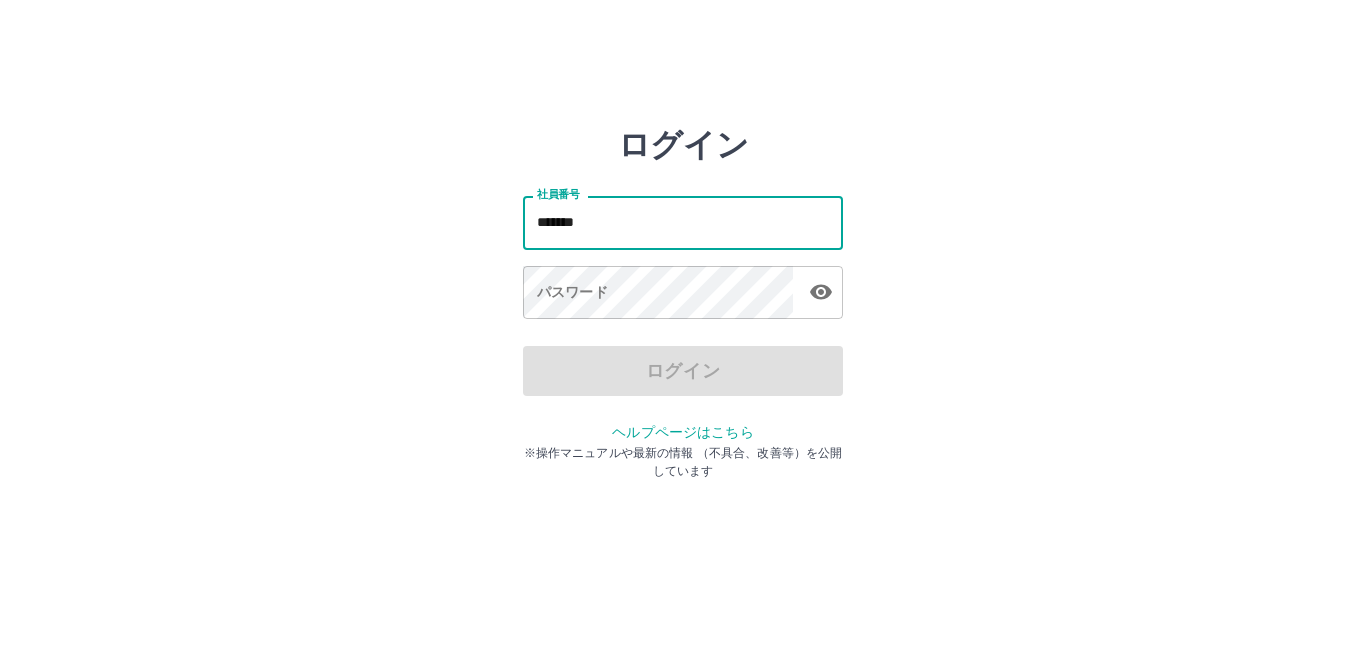 type on "*******" 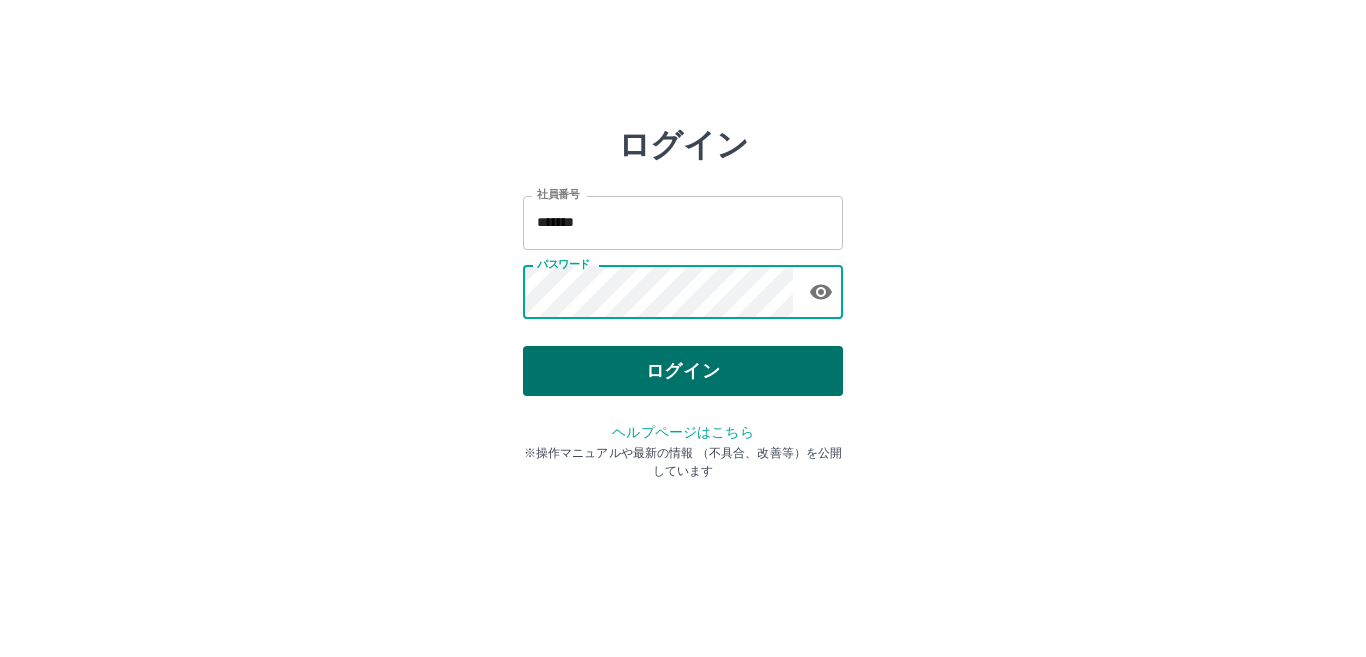 click on "ログイン" at bounding box center (683, 371) 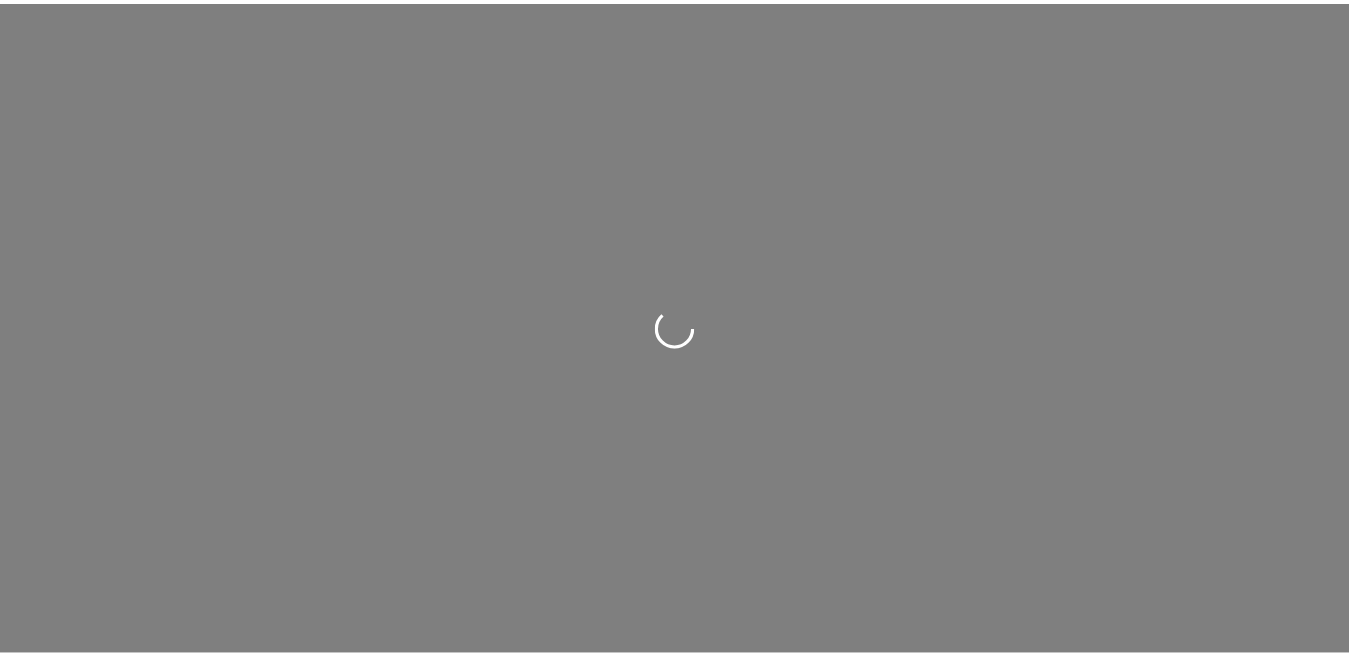 scroll, scrollTop: 0, scrollLeft: 0, axis: both 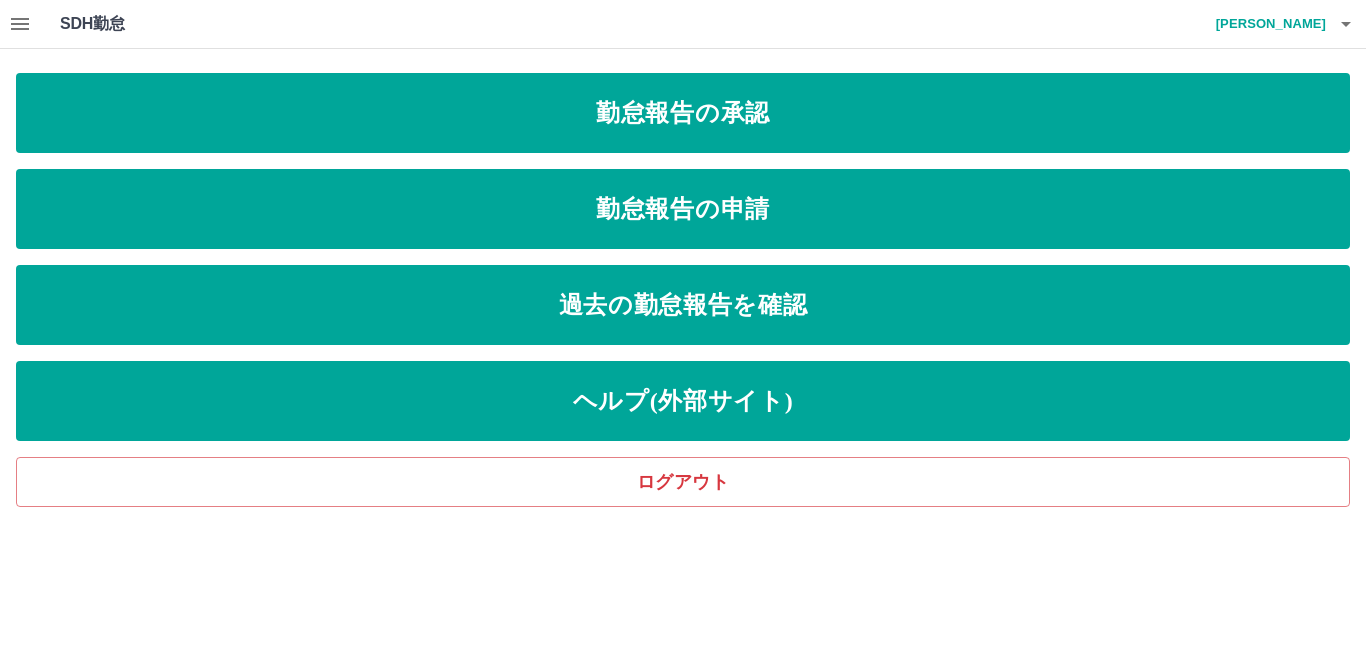 click 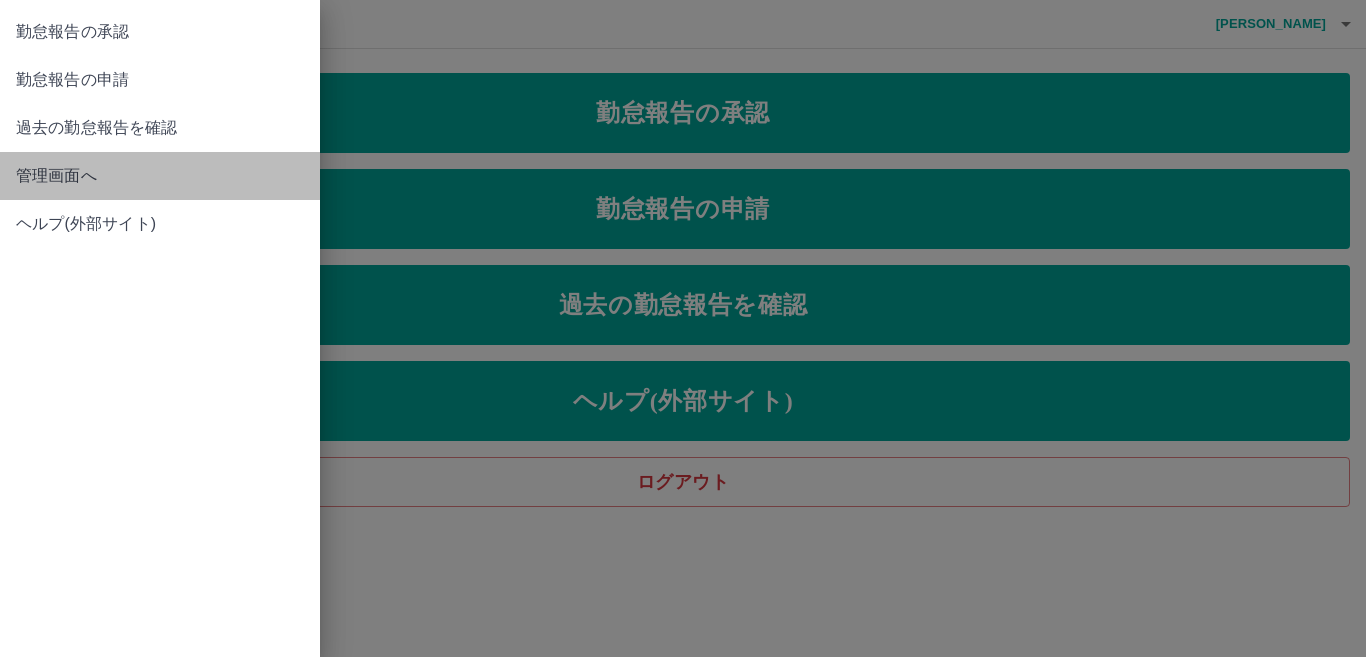 click on "管理画面へ" at bounding box center [160, 176] 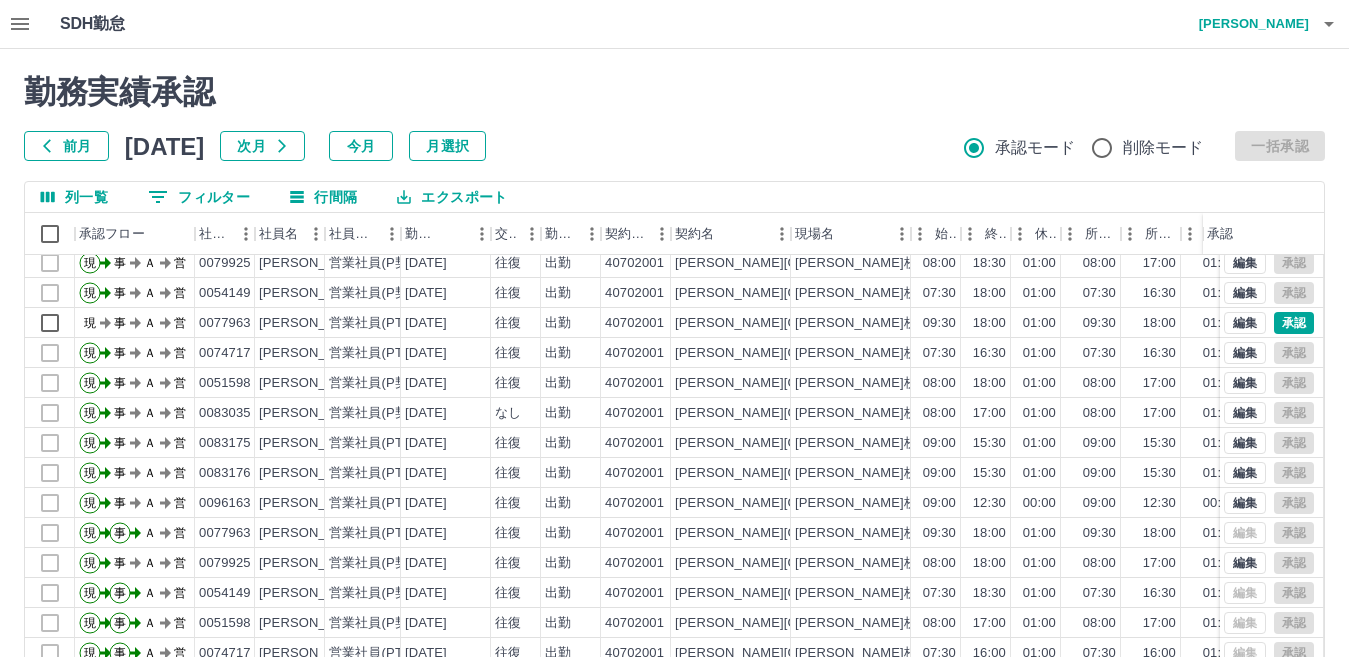 scroll, scrollTop: 104, scrollLeft: 0, axis: vertical 